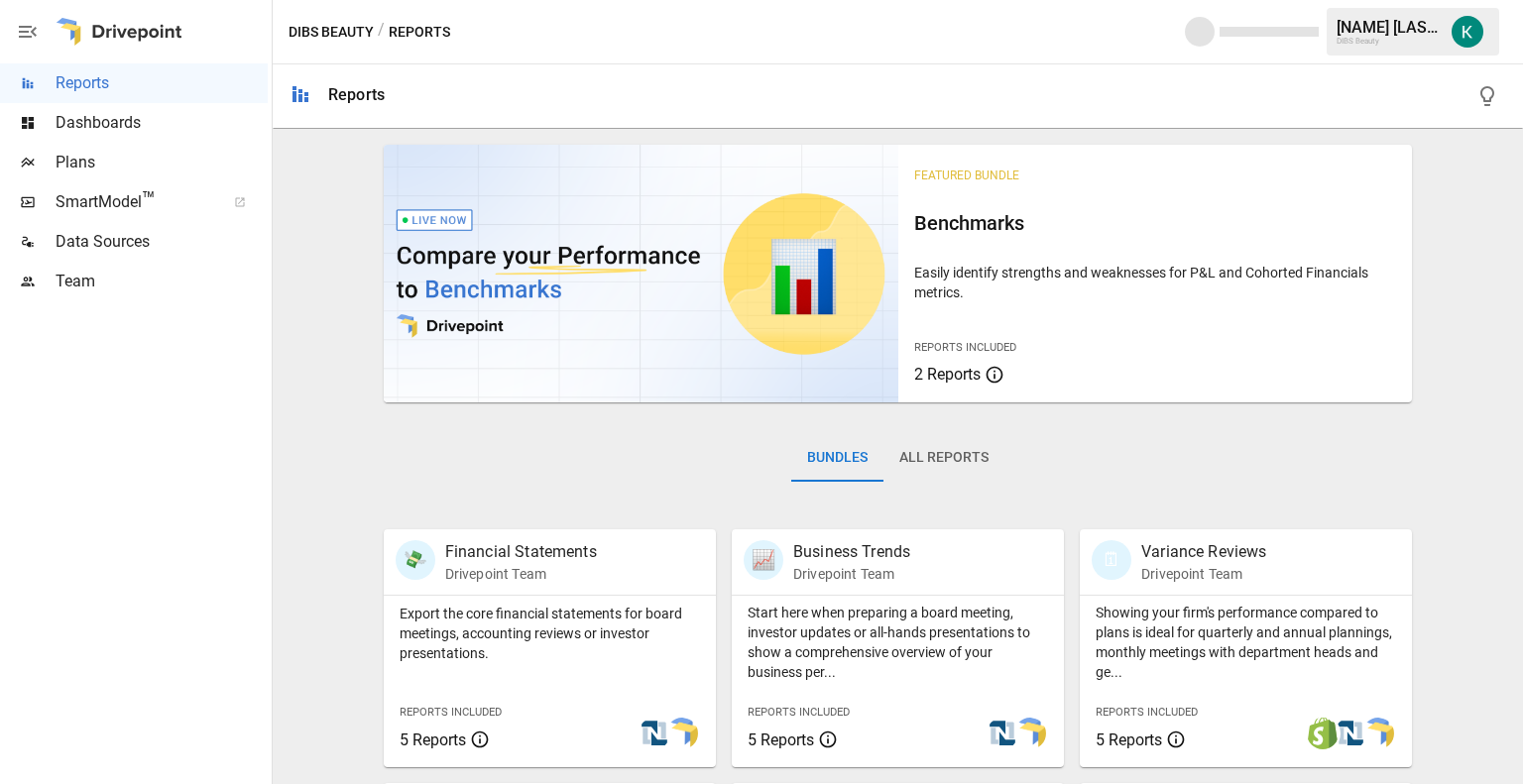 scroll, scrollTop: 0, scrollLeft: 0, axis: both 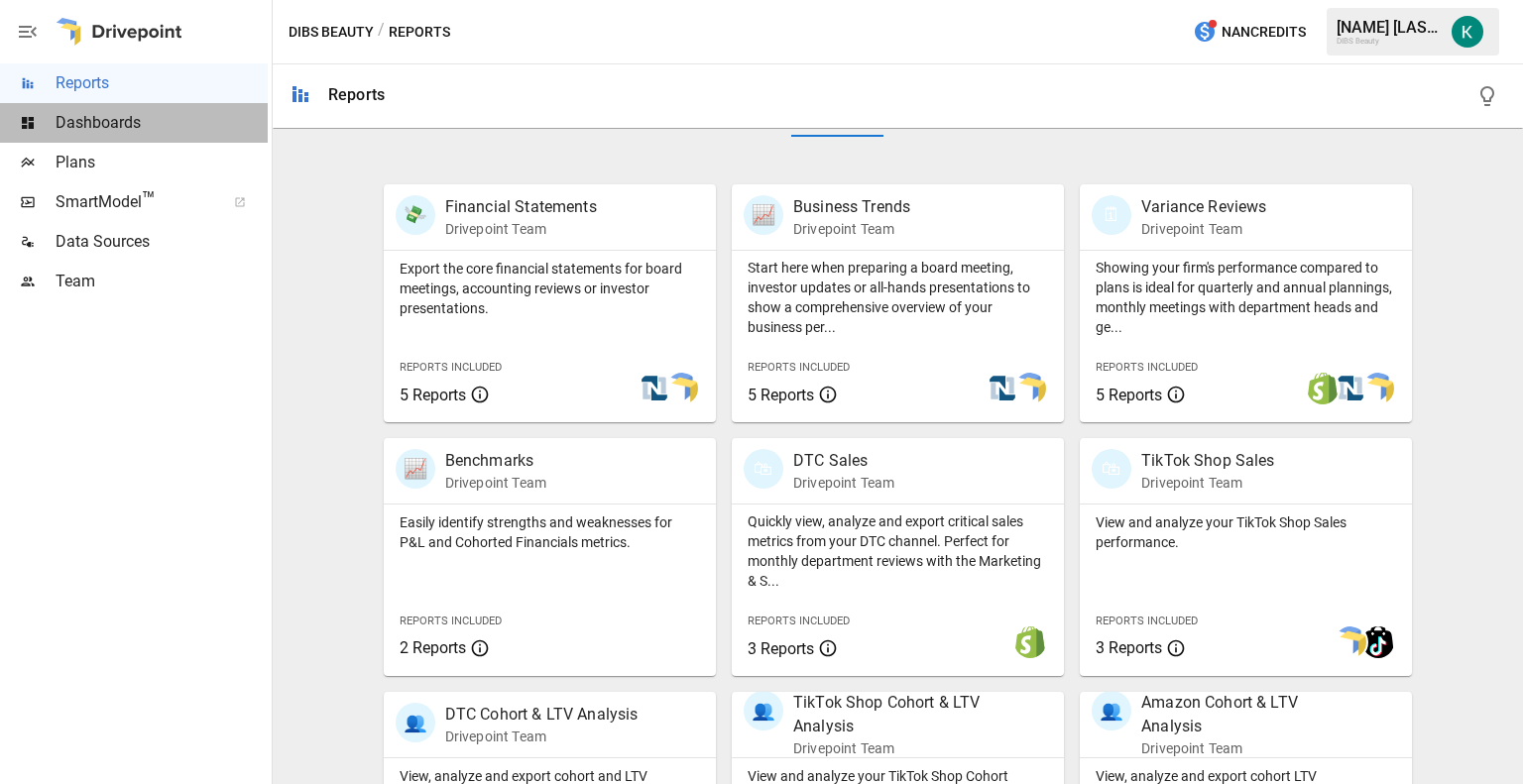 click on "Dashboards" at bounding box center [162, 123] 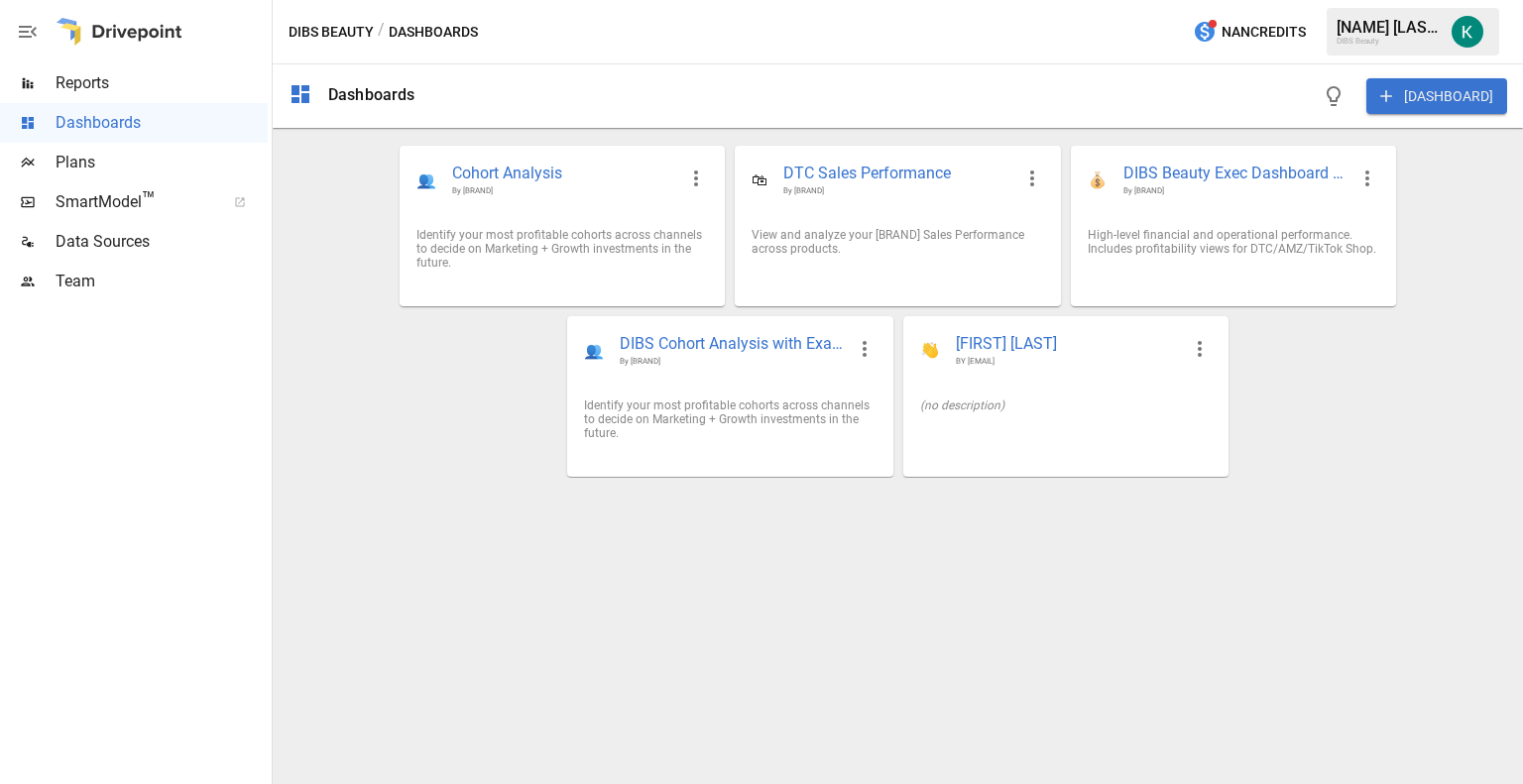 drag, startPoint x: 1229, startPoint y: 168, endPoint x: 1411, endPoint y: 328, distance: 242.33035 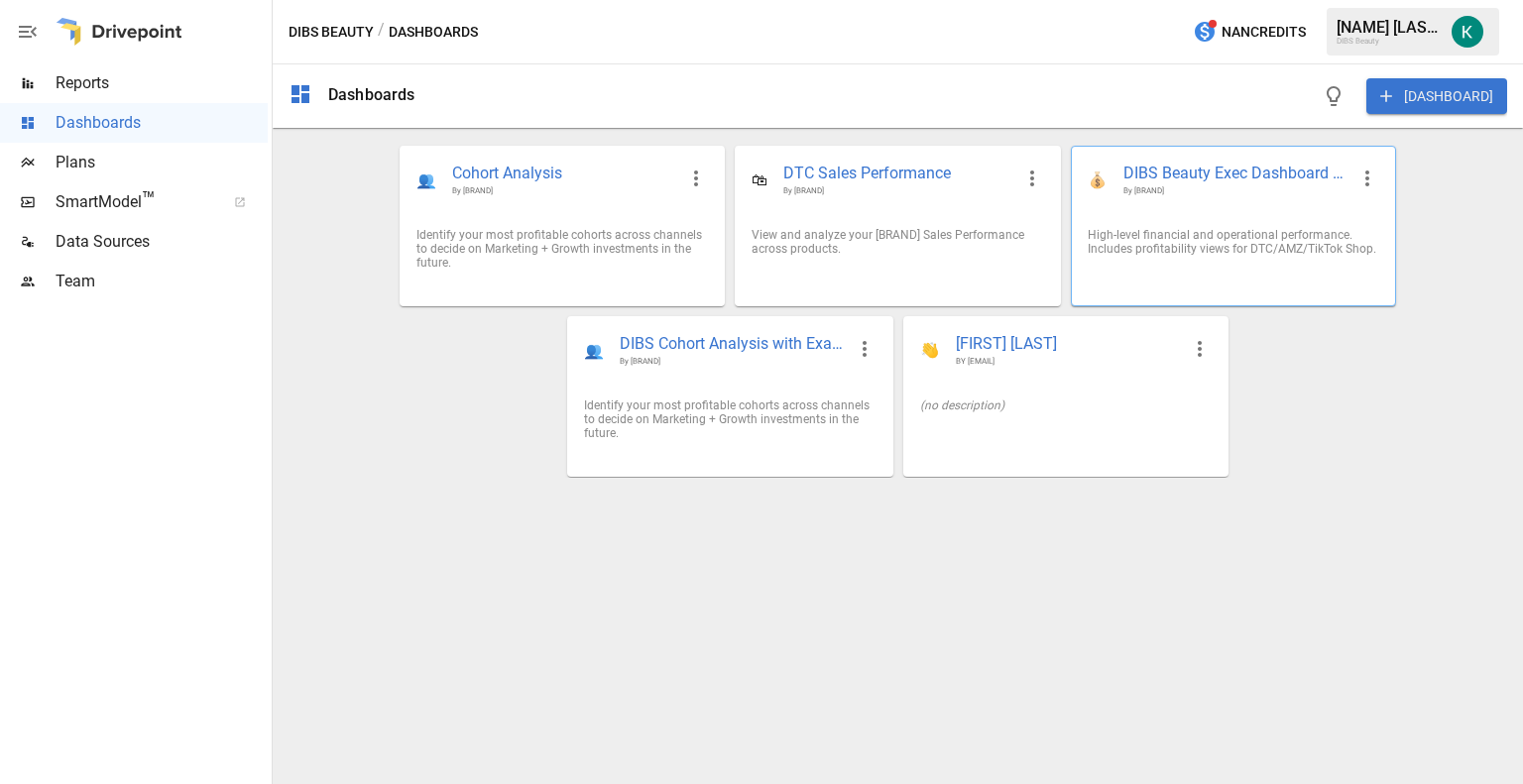 click on "DIBS Beauty Exec Dashboard 📊" at bounding box center [1235, 173] 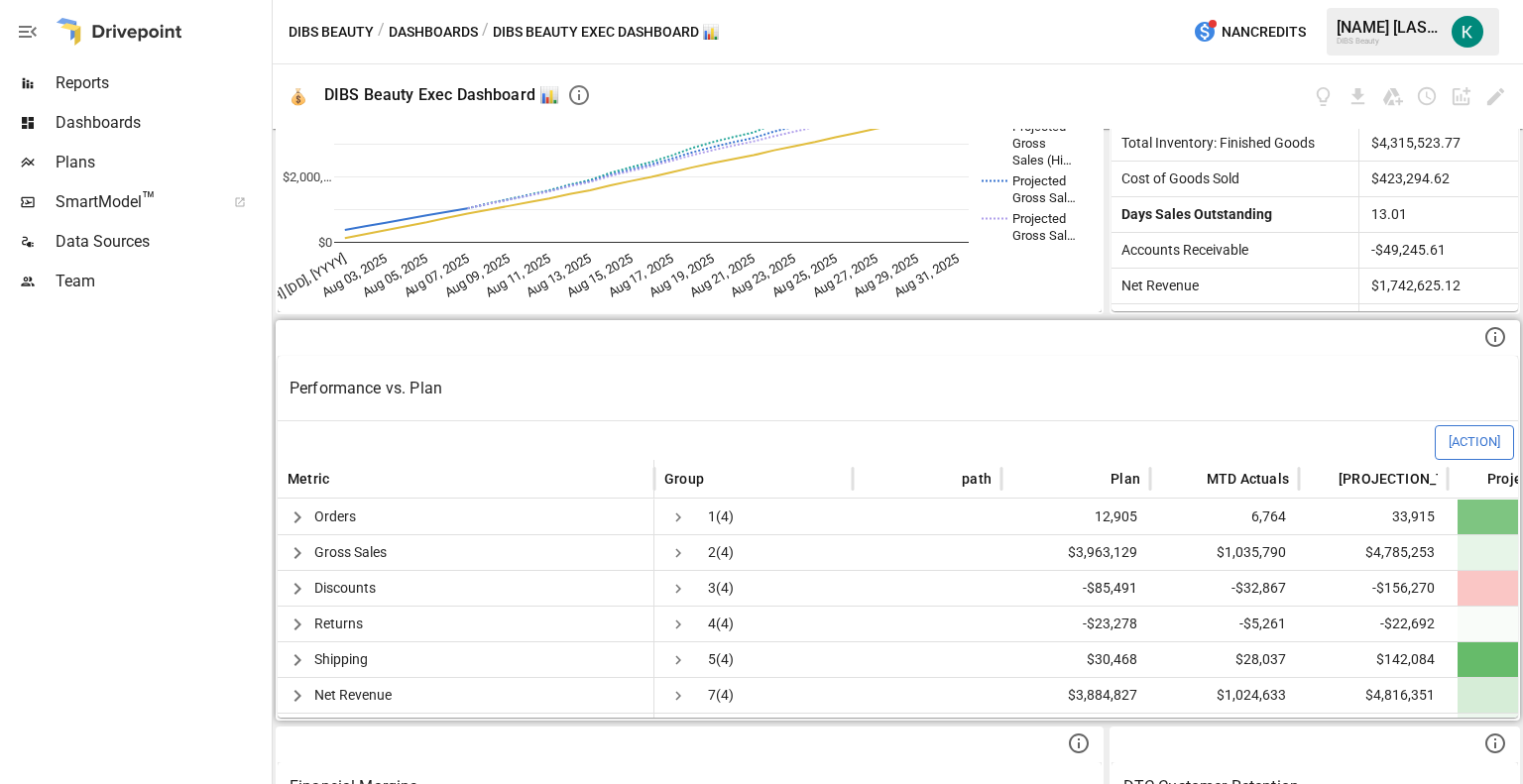 scroll, scrollTop: 221, scrollLeft: 0, axis: vertical 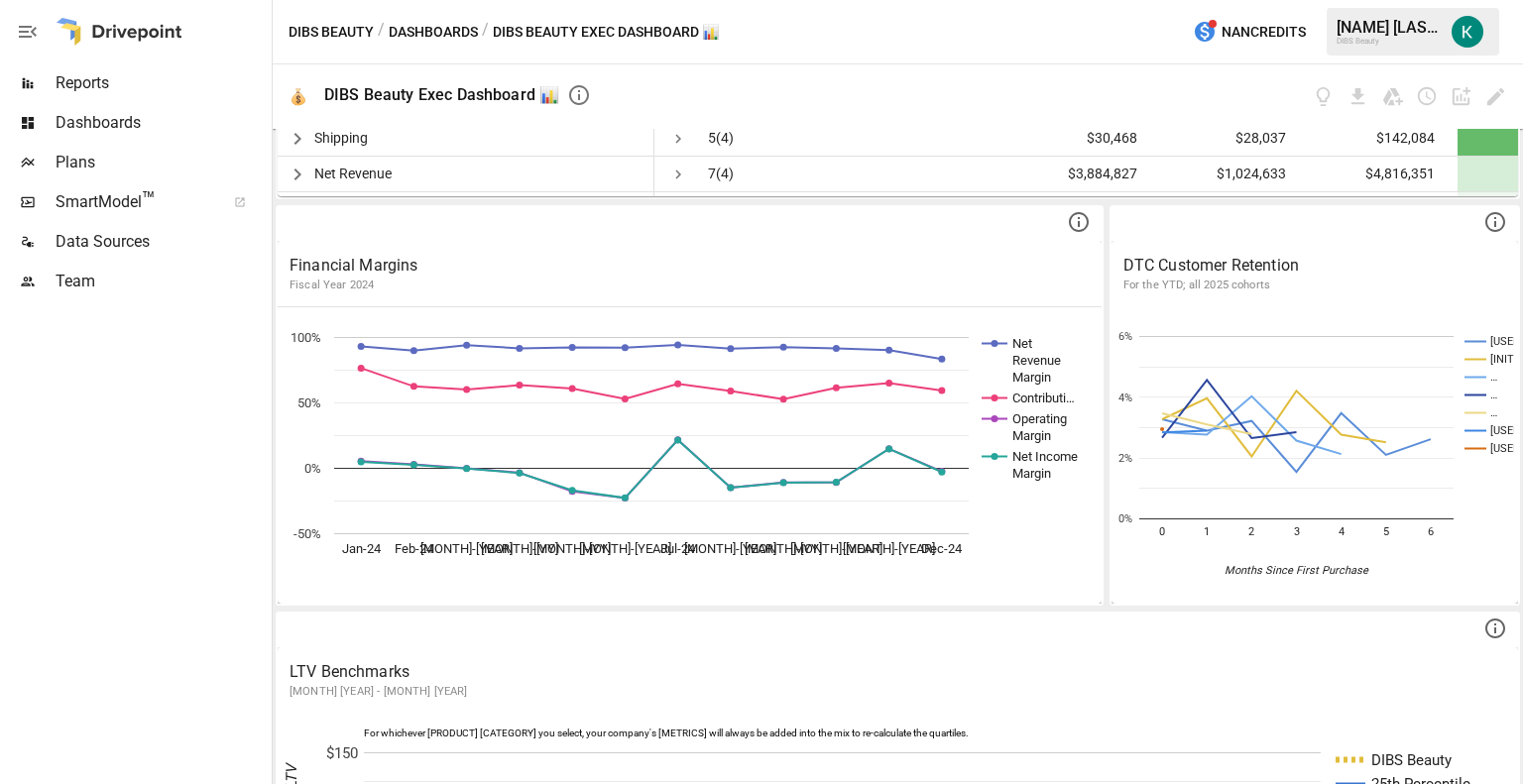 click on "Reports" at bounding box center (162, 83) 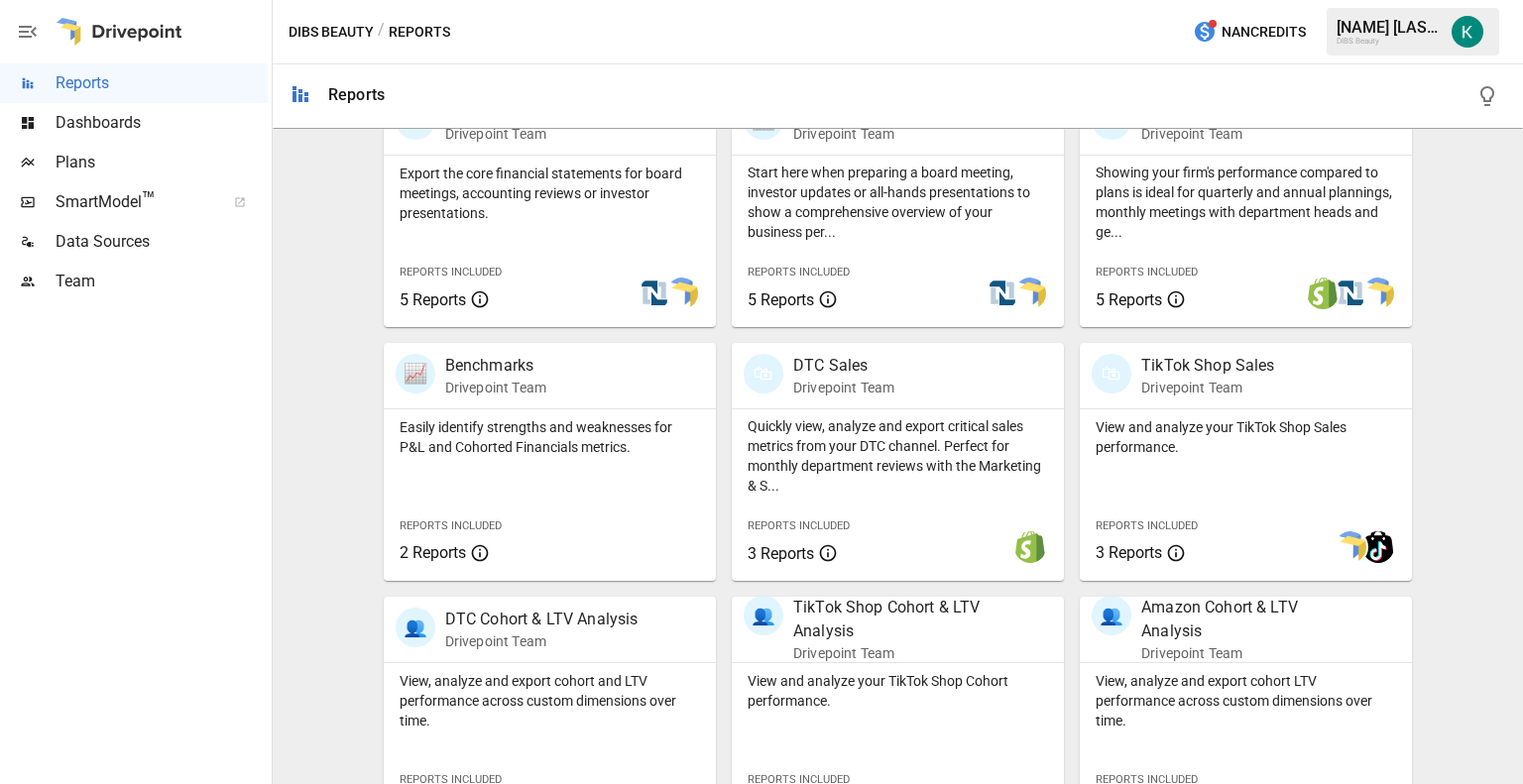 scroll, scrollTop: 440, scrollLeft: 0, axis: vertical 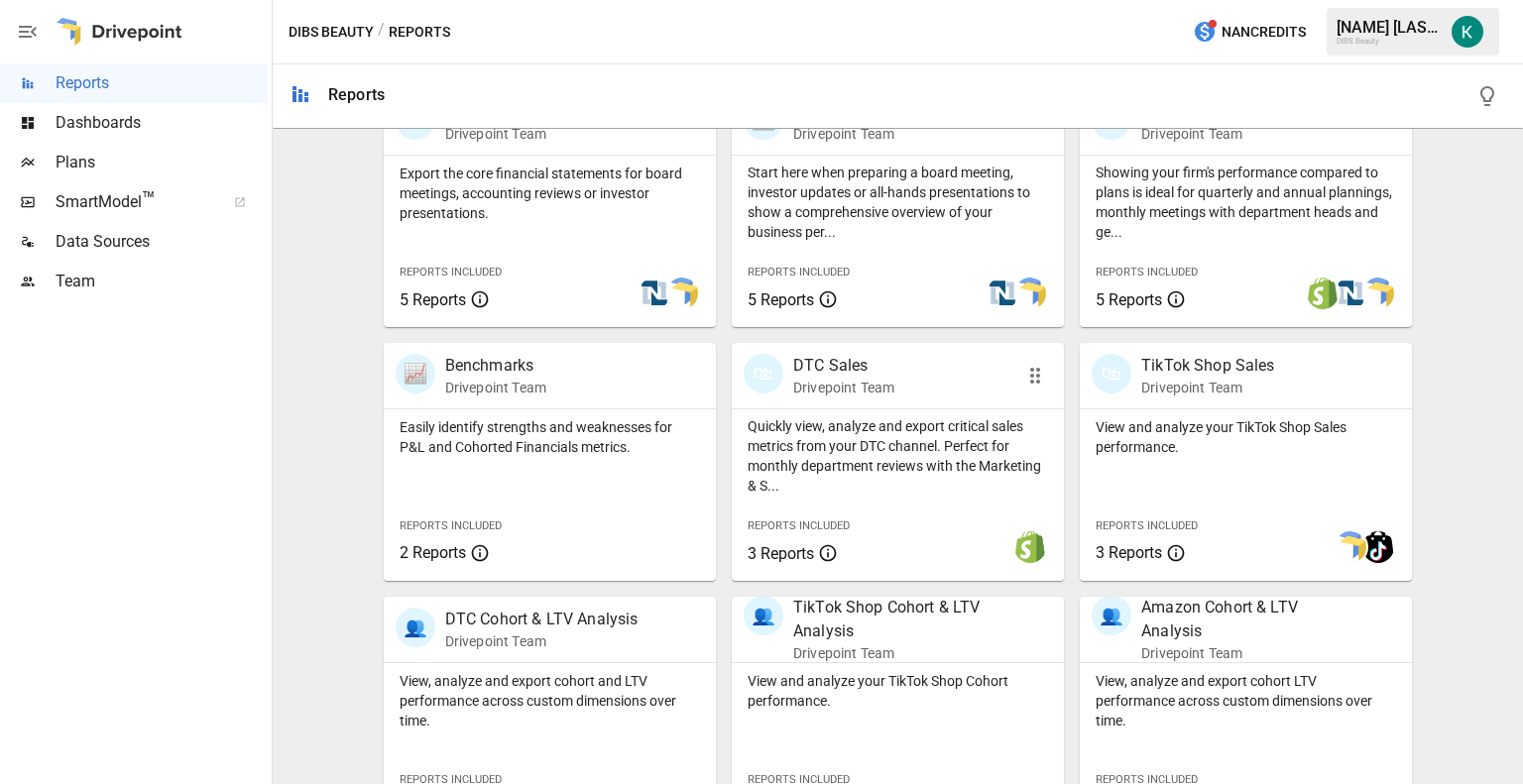 click on "Quickly view, analyze and export critical sales metrics from your DTC channel. Perfect for monthly department reviews with the Marketing & S..." at bounding box center [897, 456] 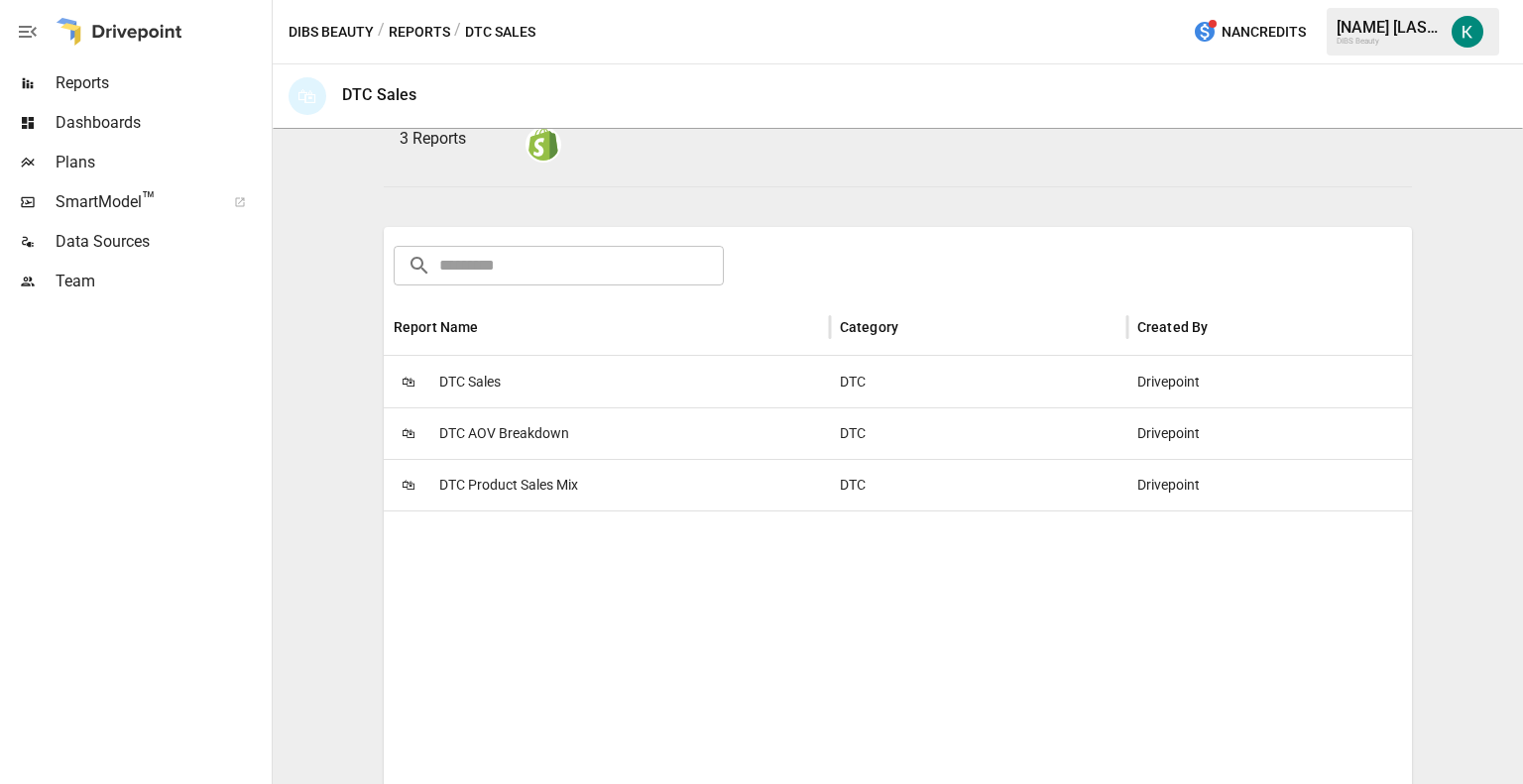 scroll, scrollTop: 230, scrollLeft: 0, axis: vertical 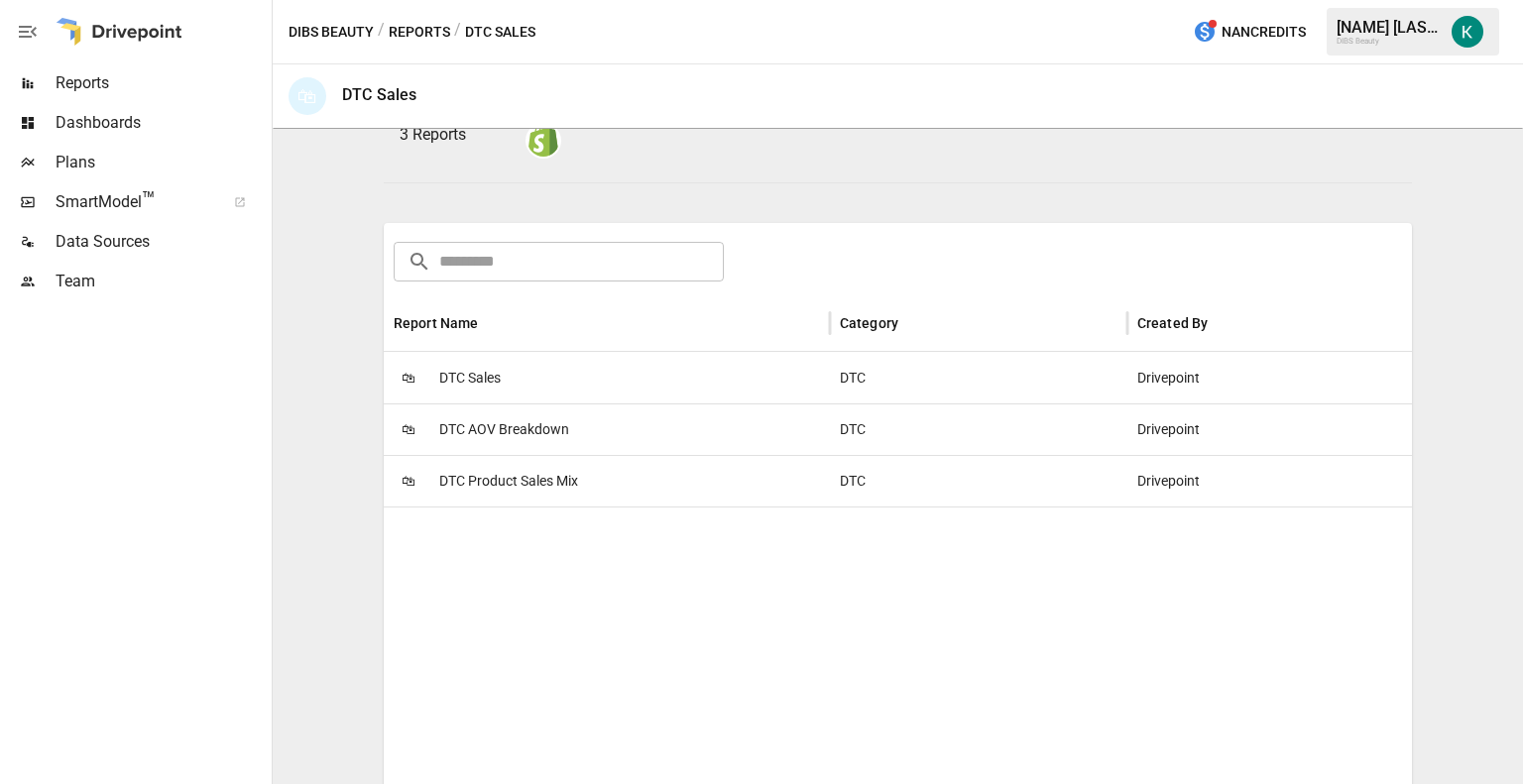 click on "DTC Sales" at bounding box center [470, 378] 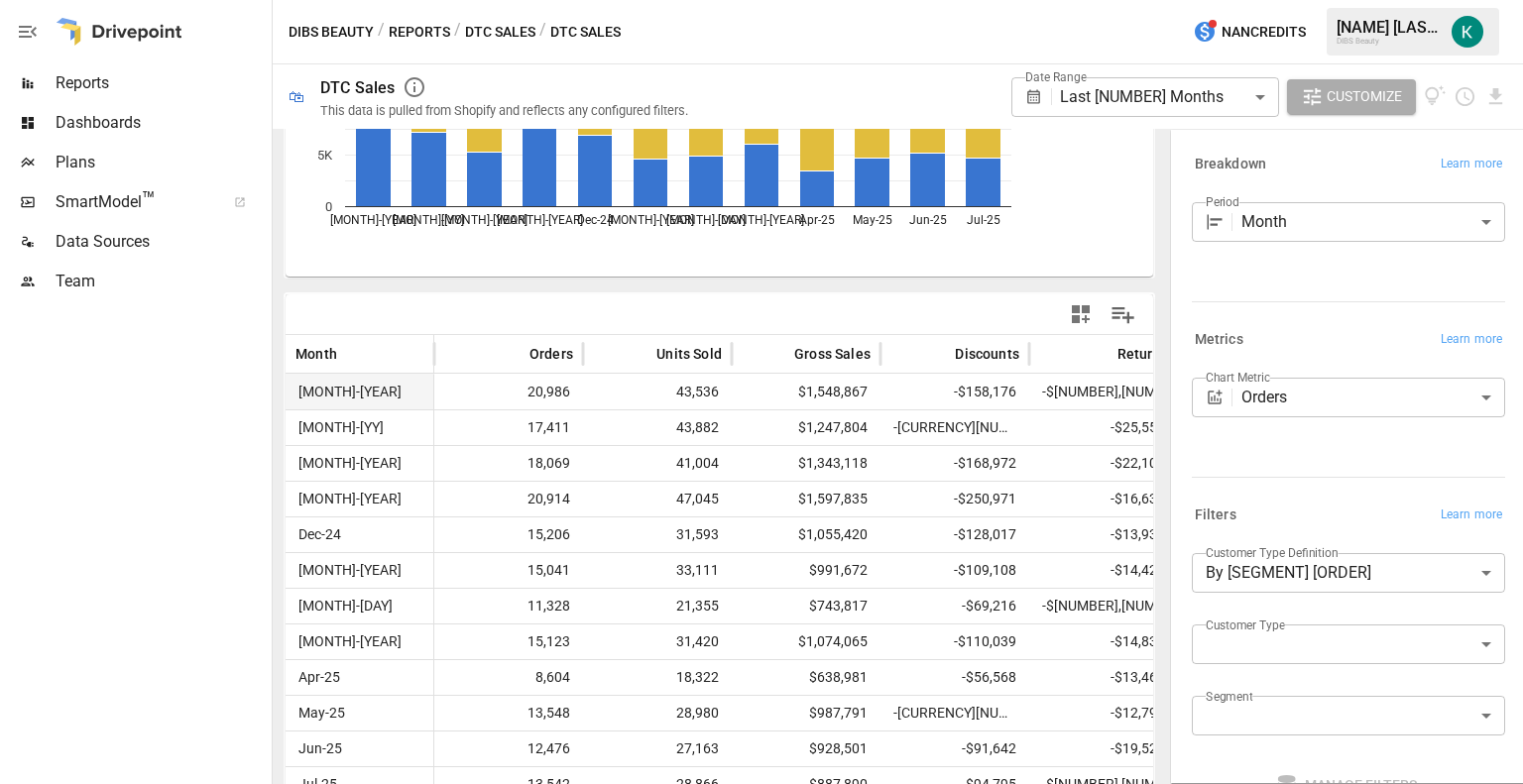 scroll, scrollTop: 305, scrollLeft: 0, axis: vertical 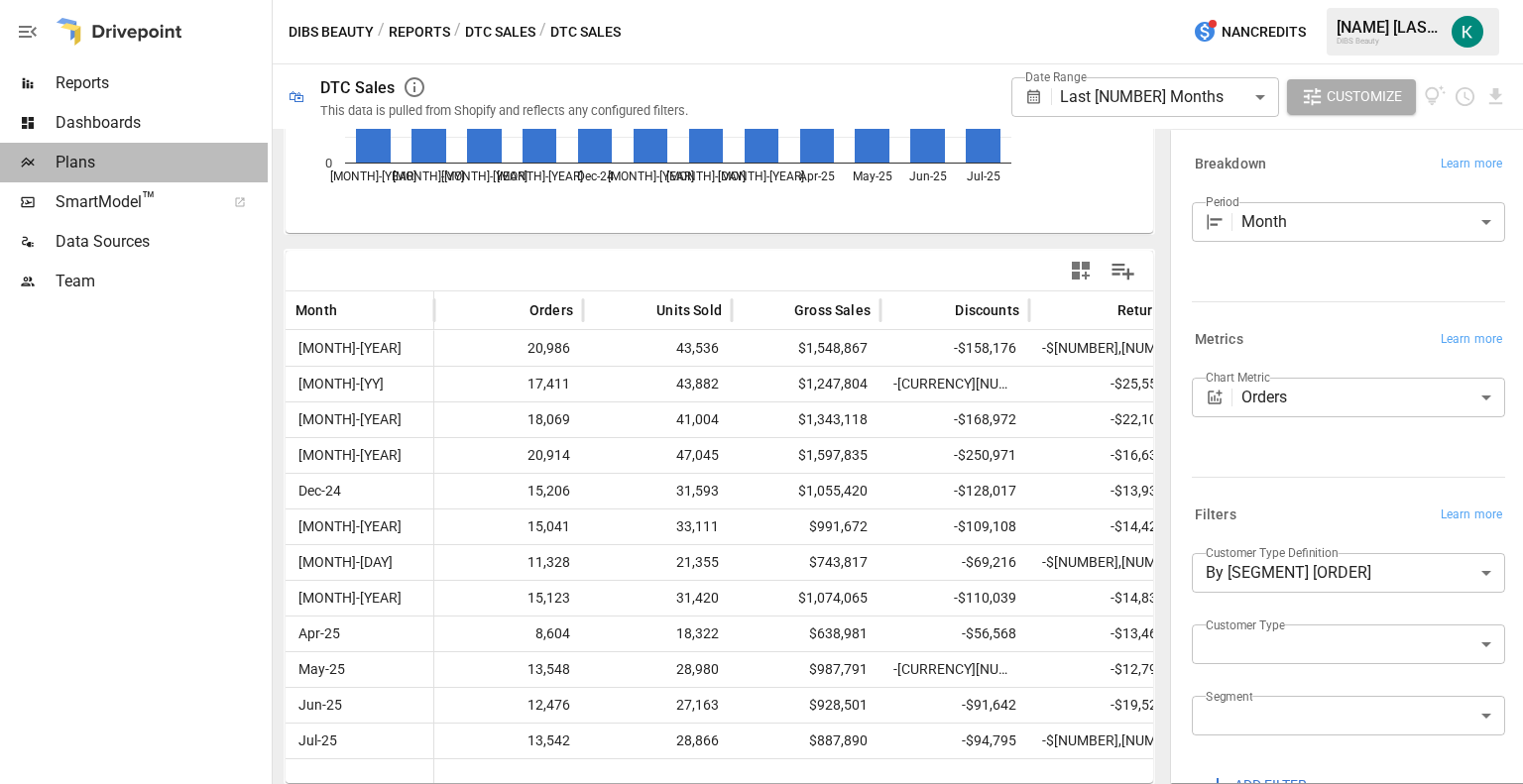 click on "Plans" at bounding box center [162, 163] 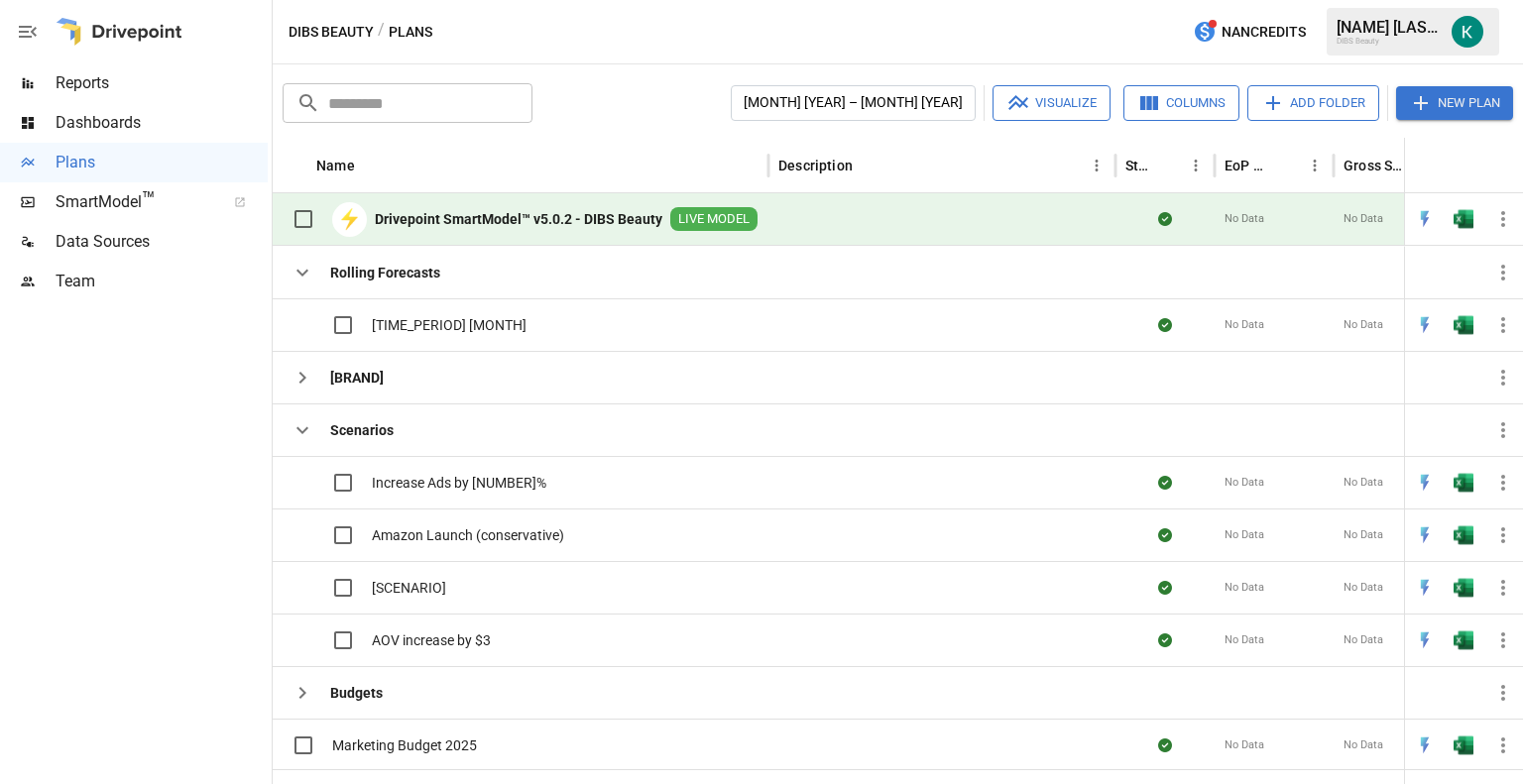 scroll, scrollTop: 0, scrollLeft: 403, axis: horizontal 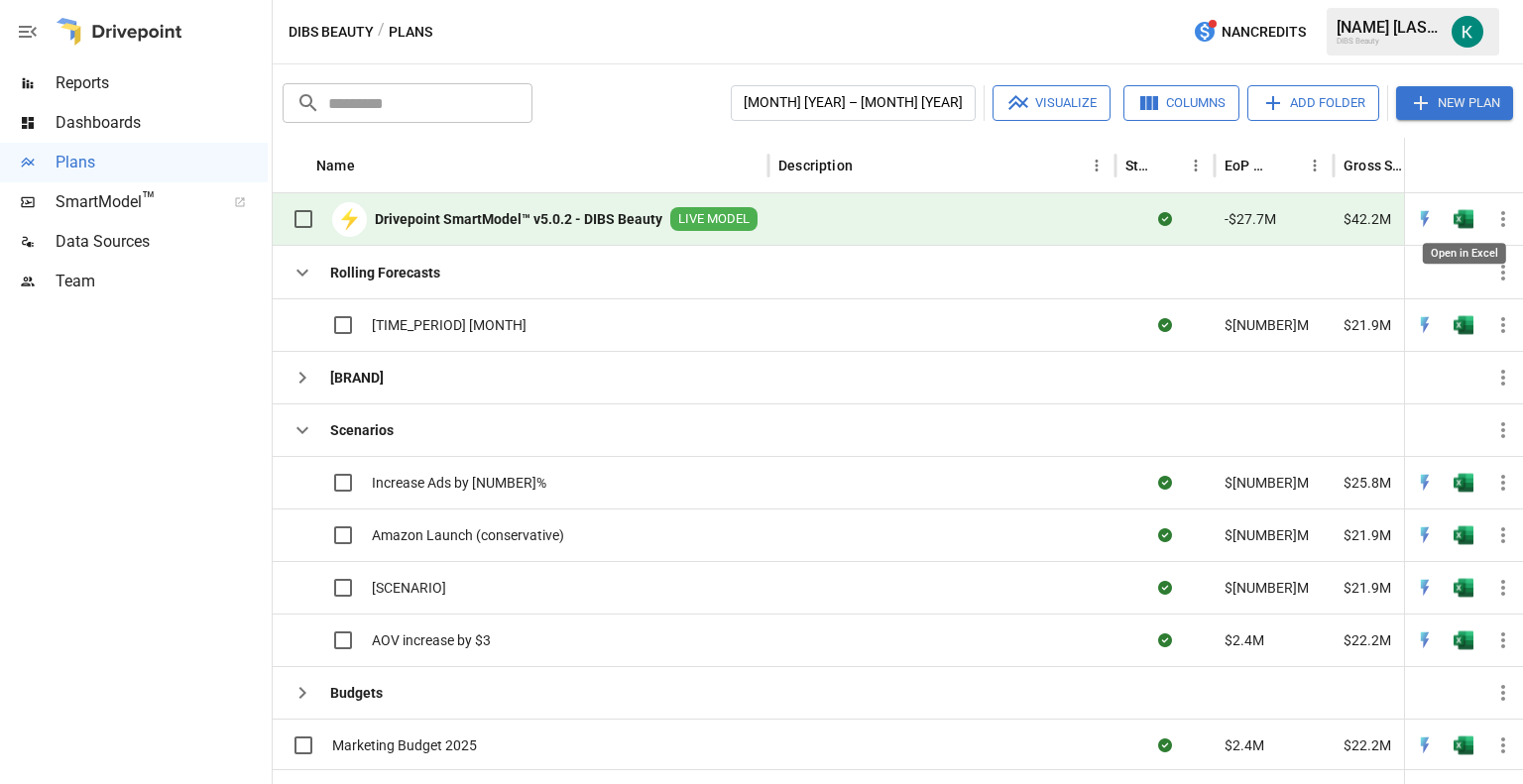click at bounding box center [1464, 219] 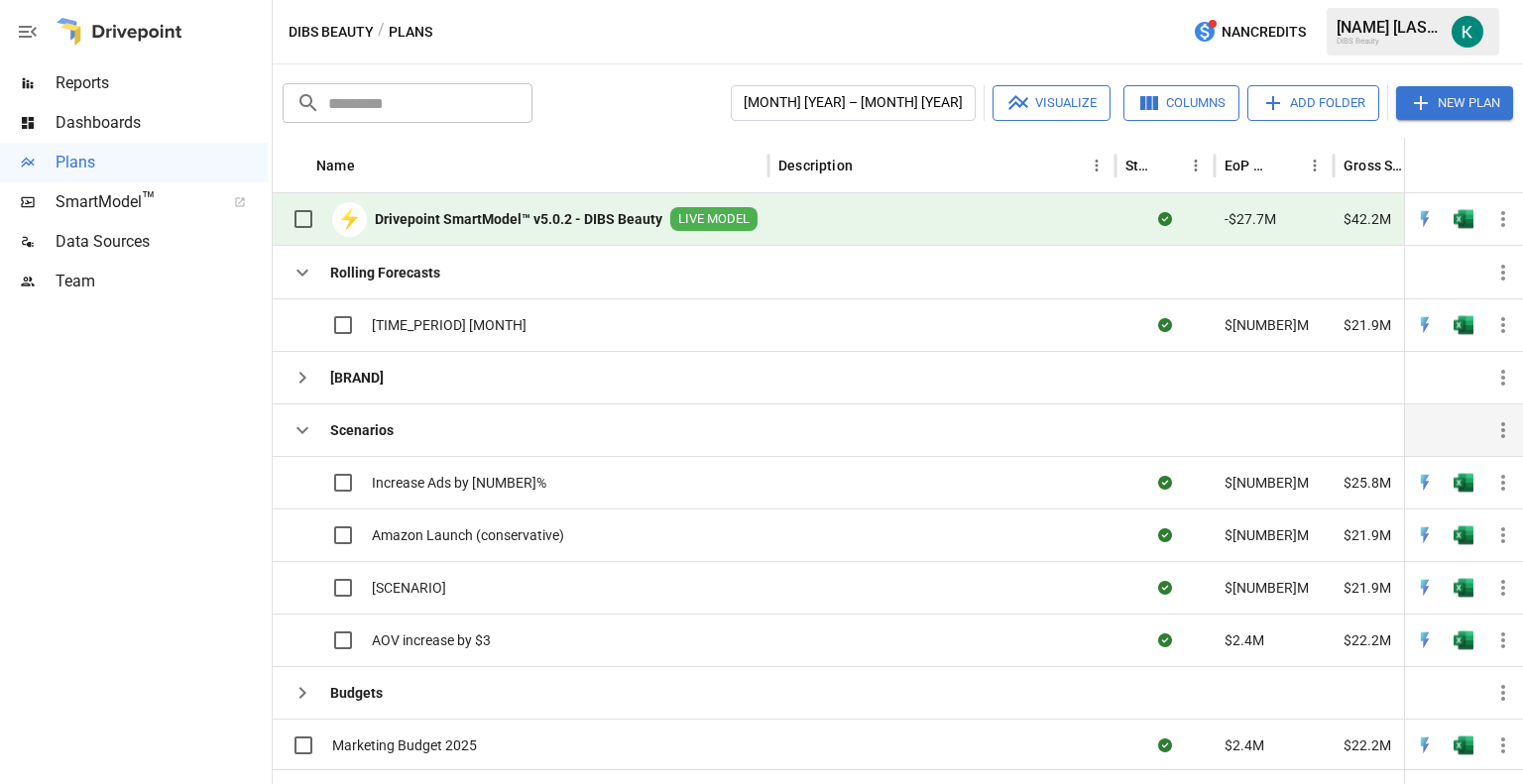 scroll, scrollTop: 0, scrollLeft: 301, axis: horizontal 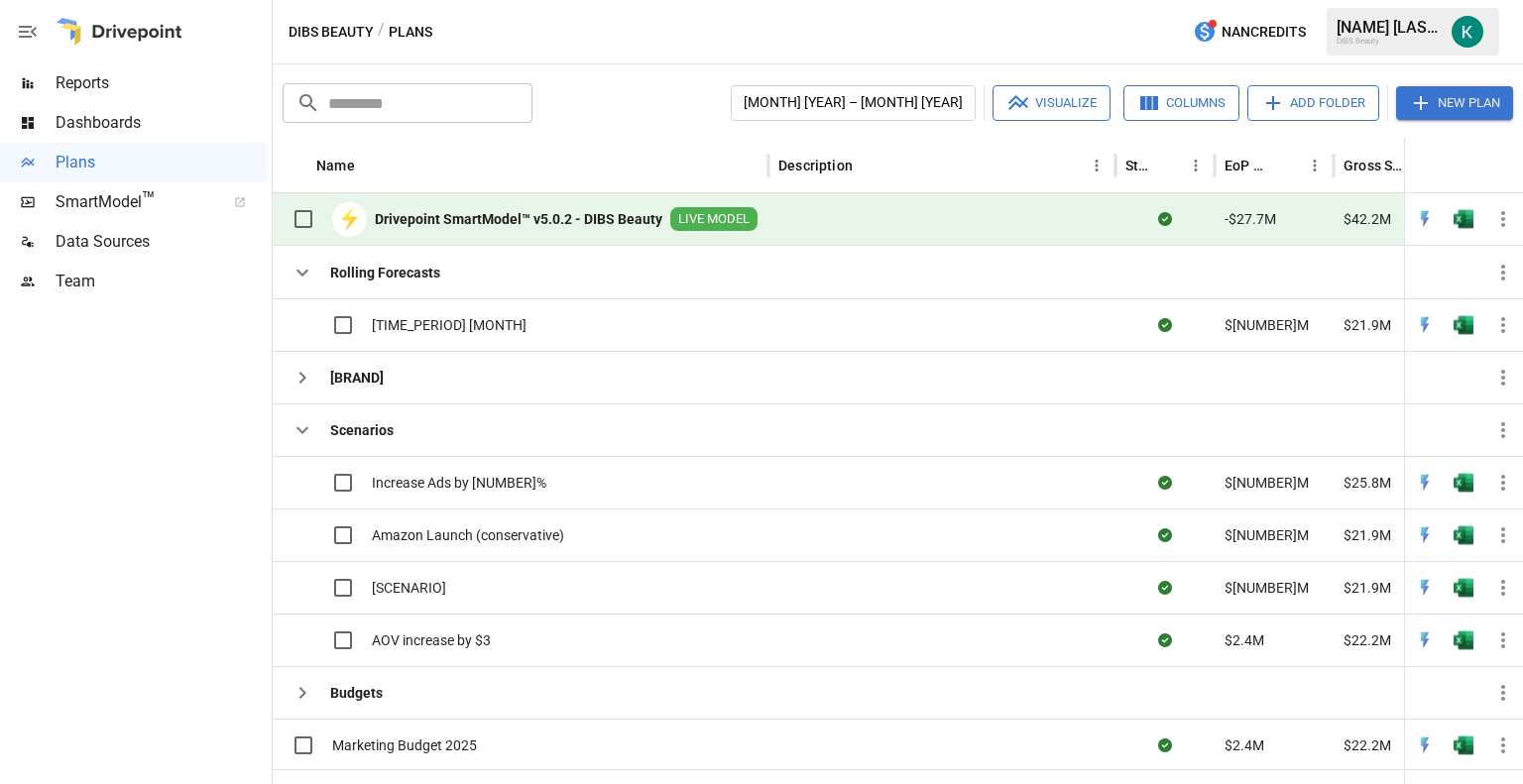 click on "Reports" at bounding box center [162, 83] 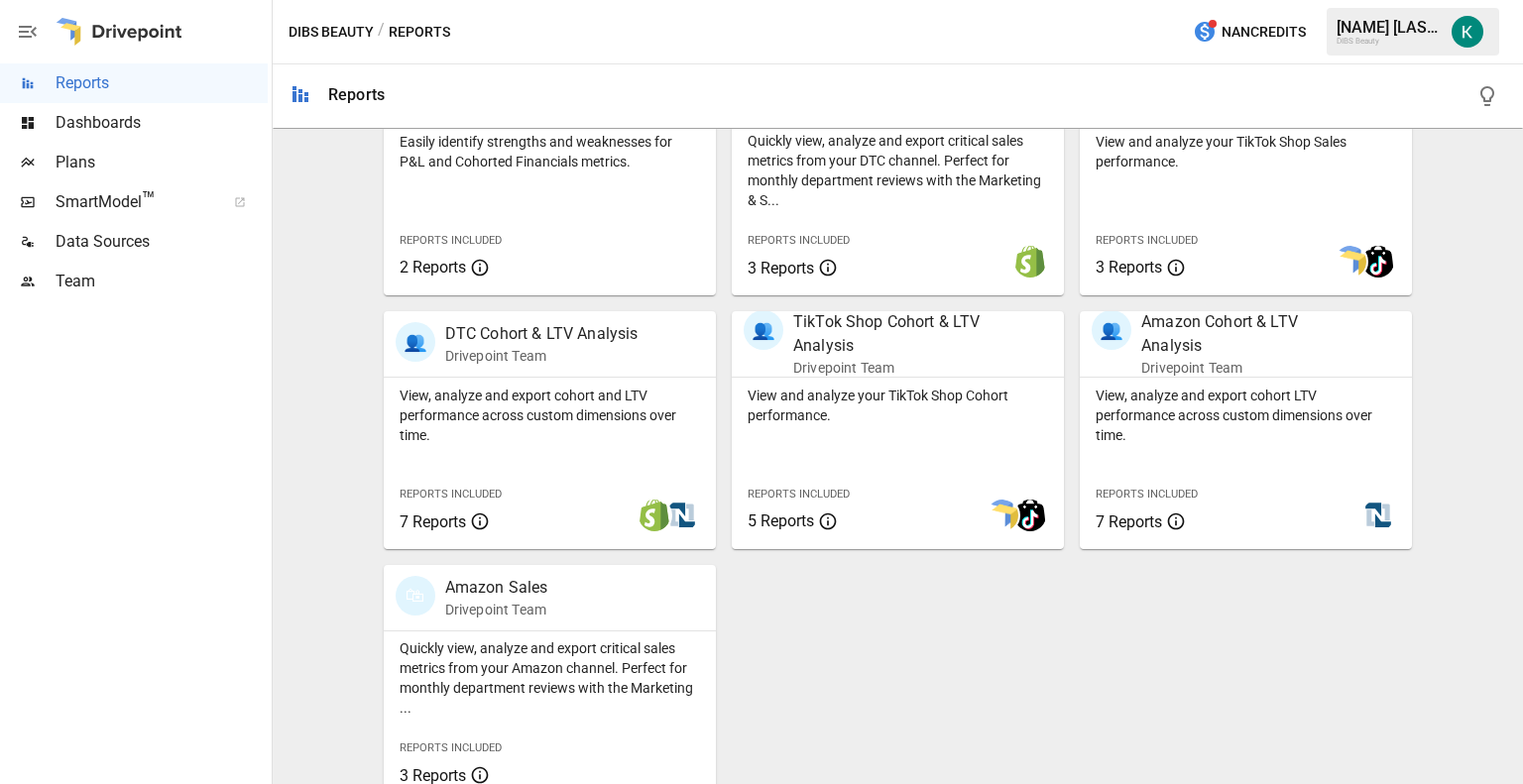 scroll, scrollTop: 726, scrollLeft: 0, axis: vertical 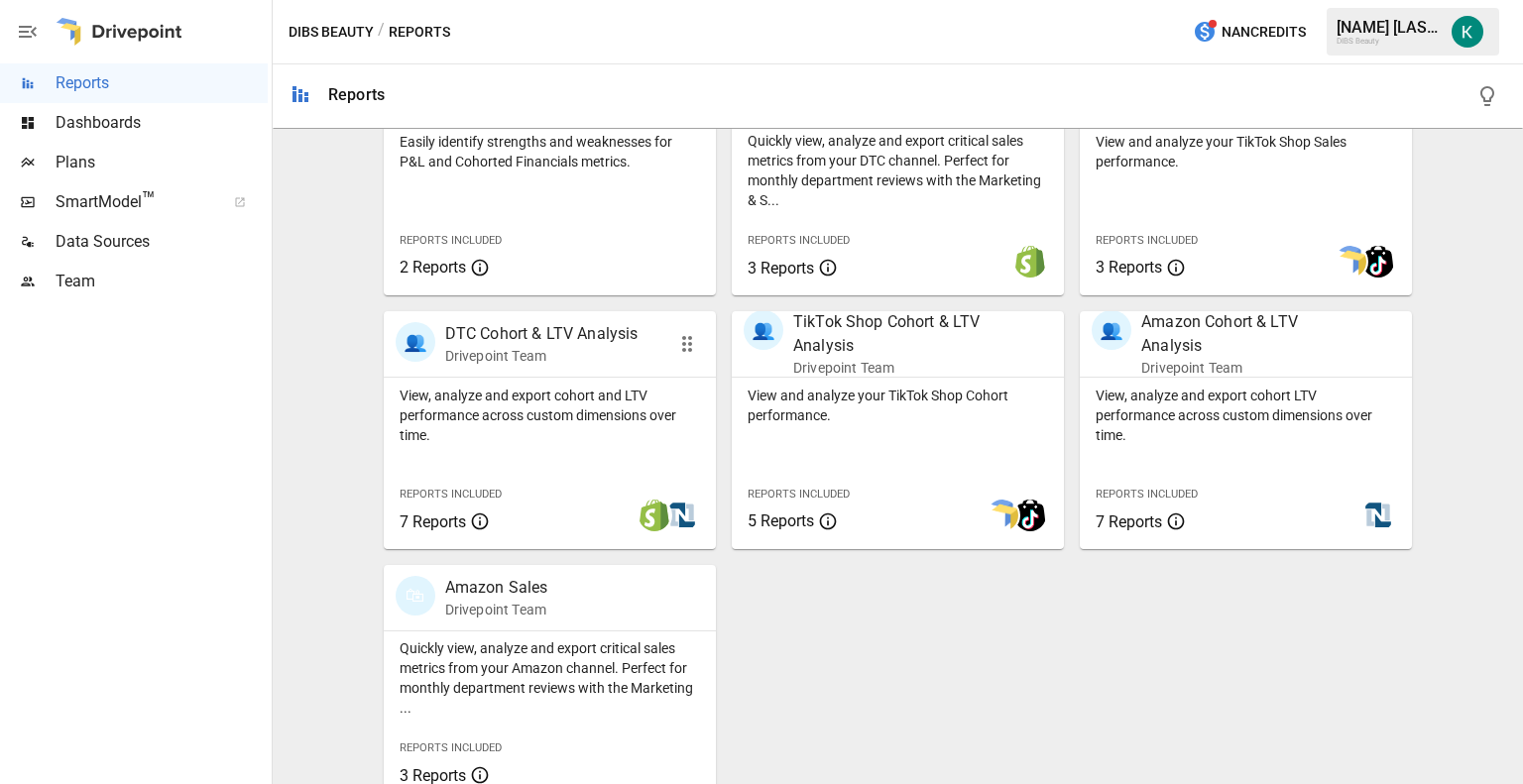 click on "View, analyze and export cohort and LTV performance across custom dimensions over time.  Reports Included 7 Reports" at bounding box center (549, 463) 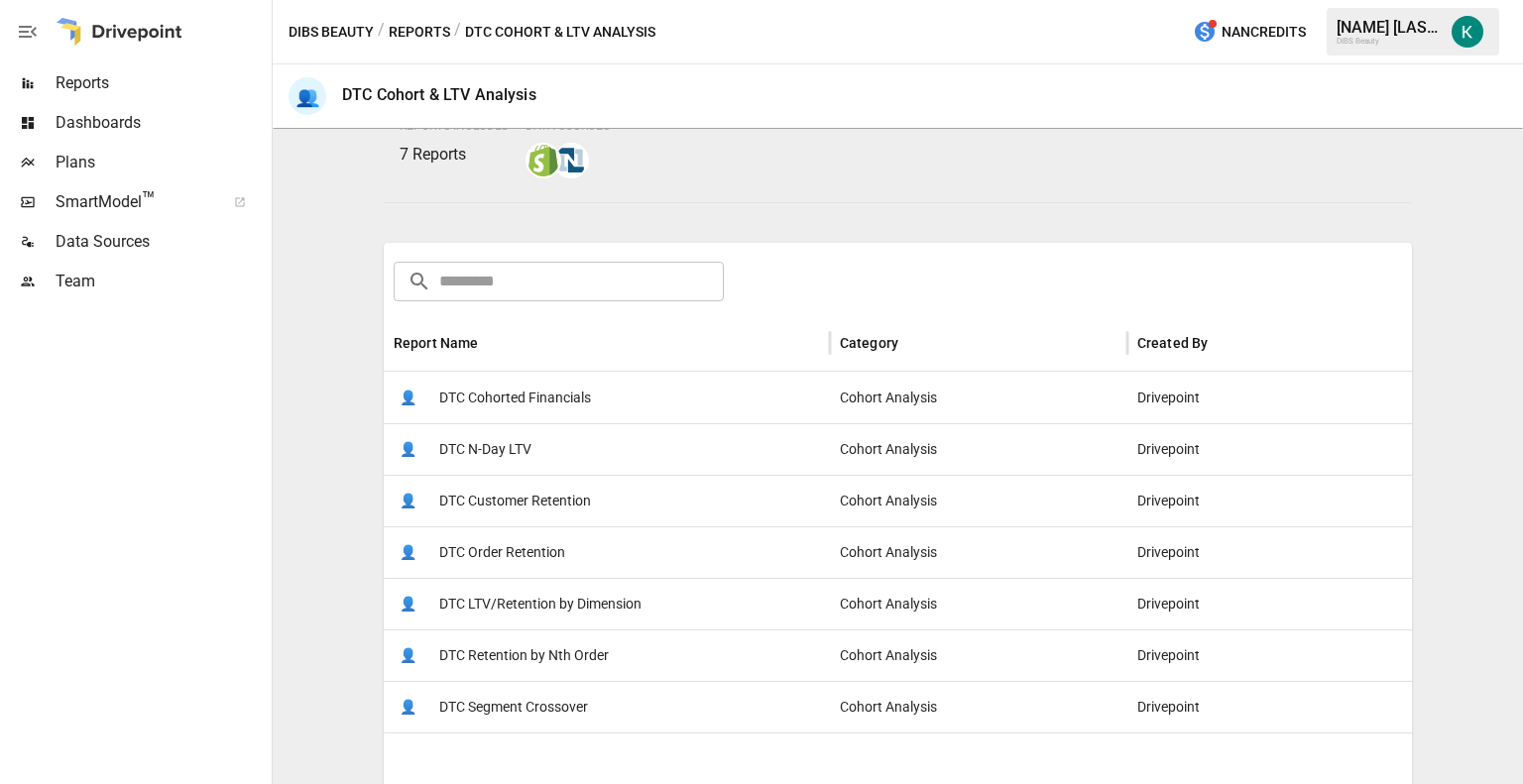 scroll, scrollTop: 202, scrollLeft: 0, axis: vertical 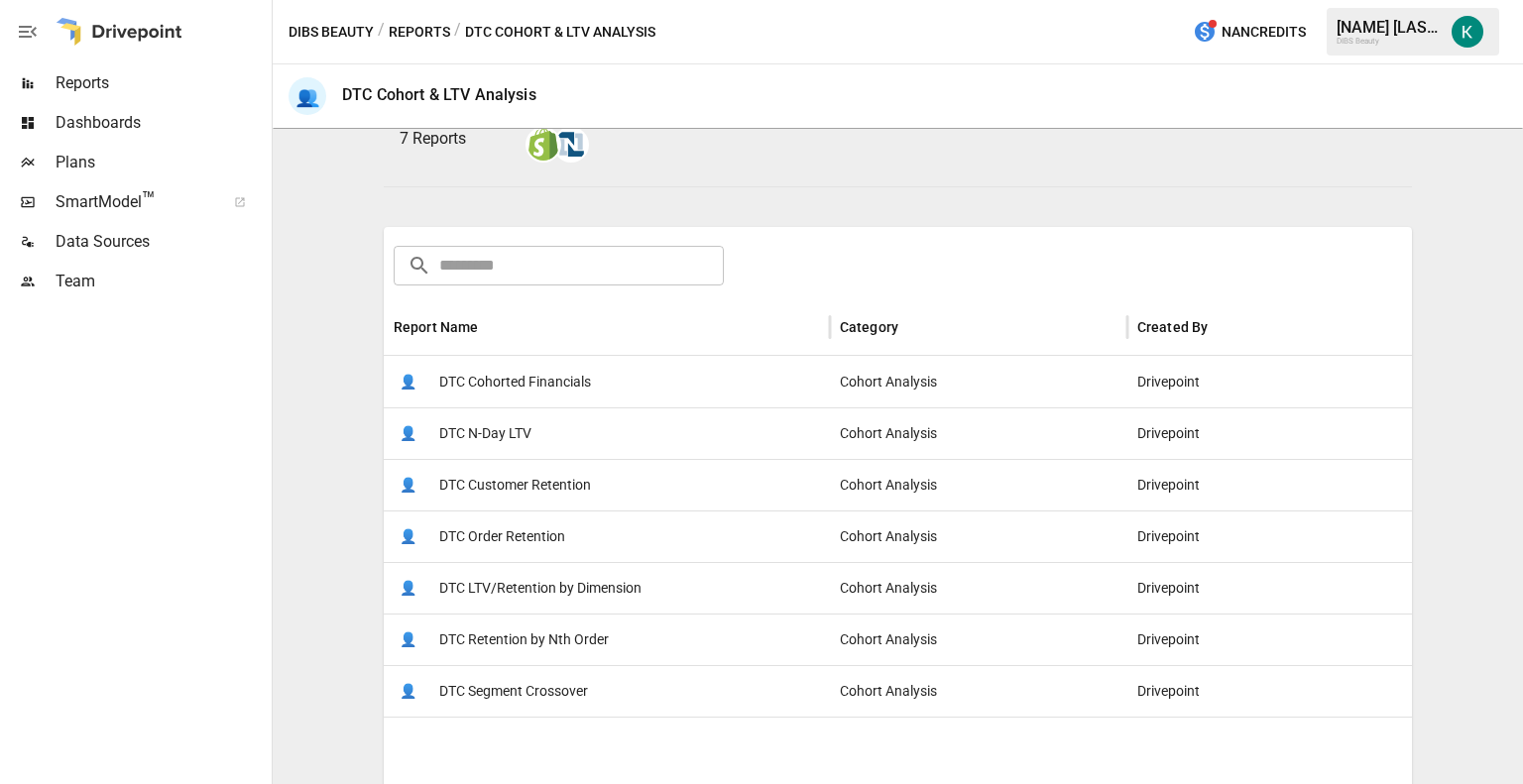 click on "DTC Cohorted Financials" at bounding box center (515, 382) 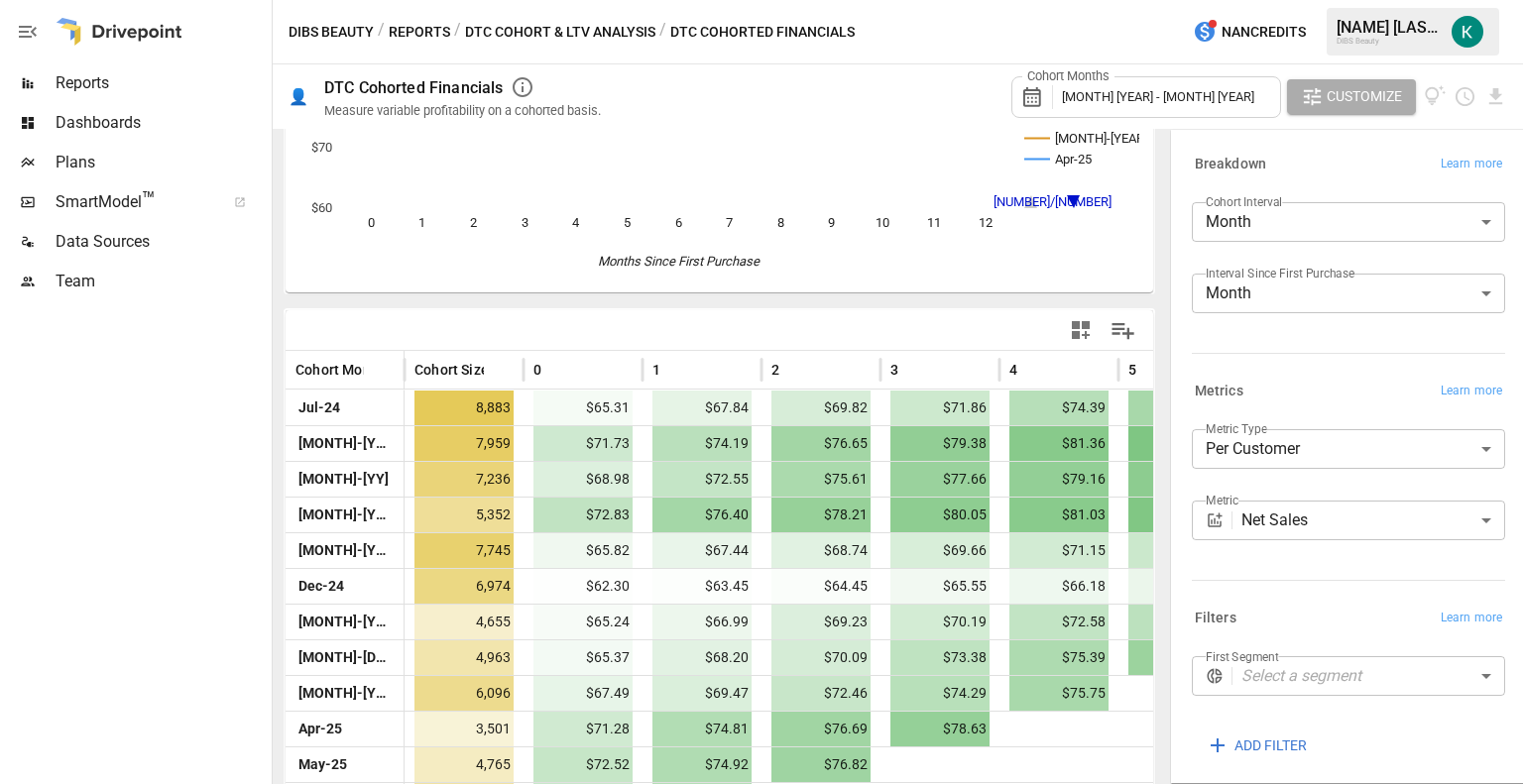 scroll, scrollTop: 341, scrollLeft: 0, axis: vertical 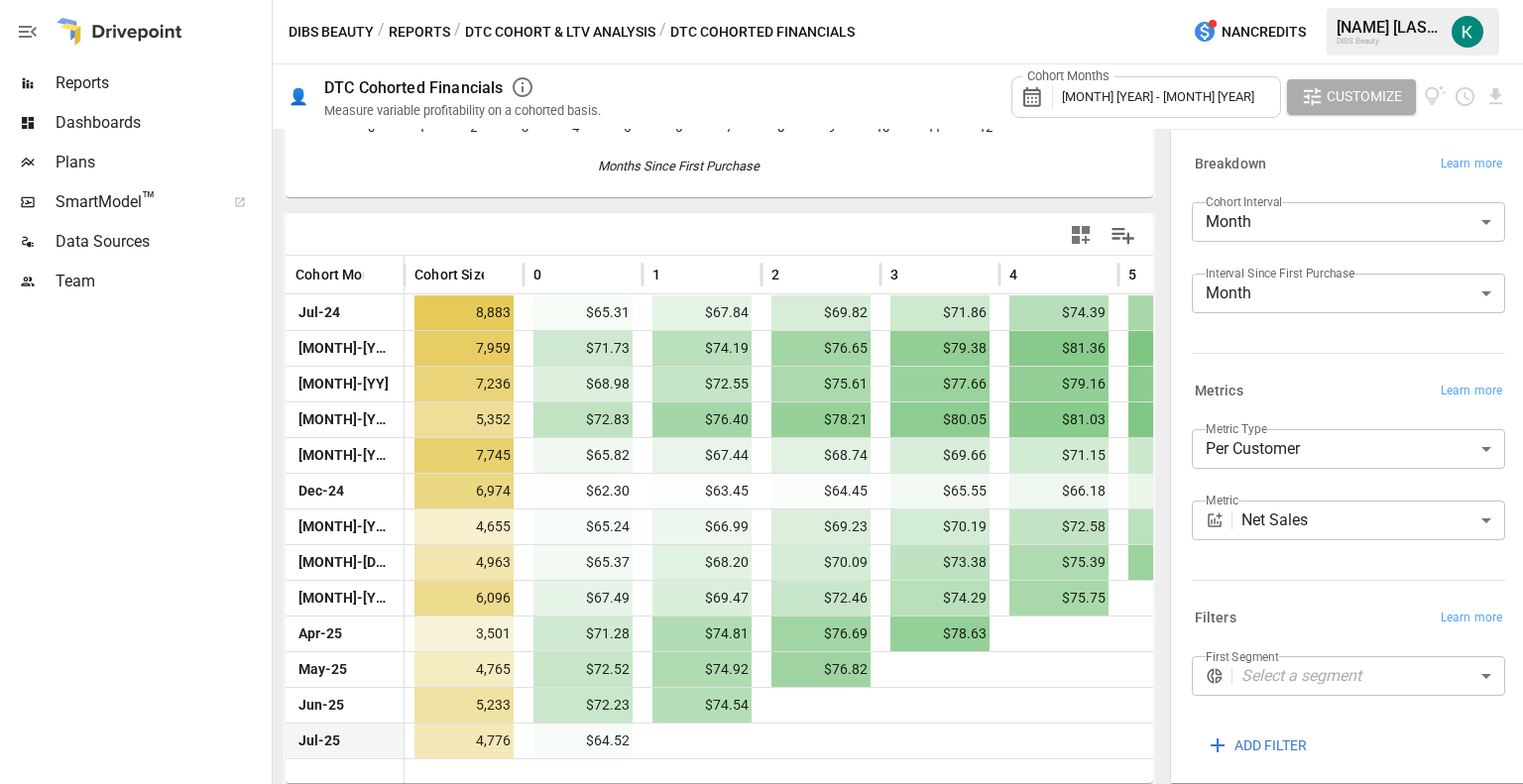 click at bounding box center [940, 740] 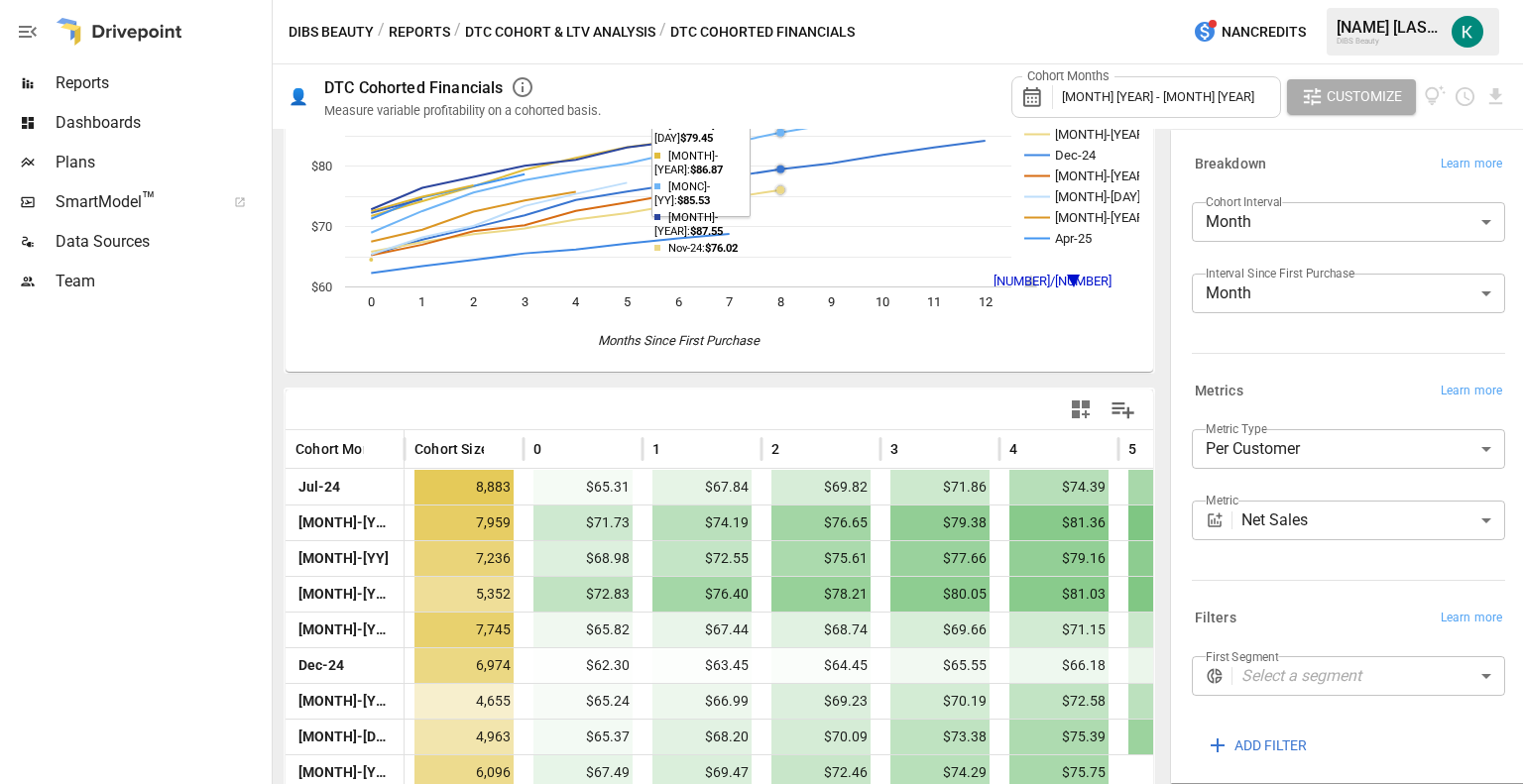 scroll, scrollTop: 0, scrollLeft: 0, axis: both 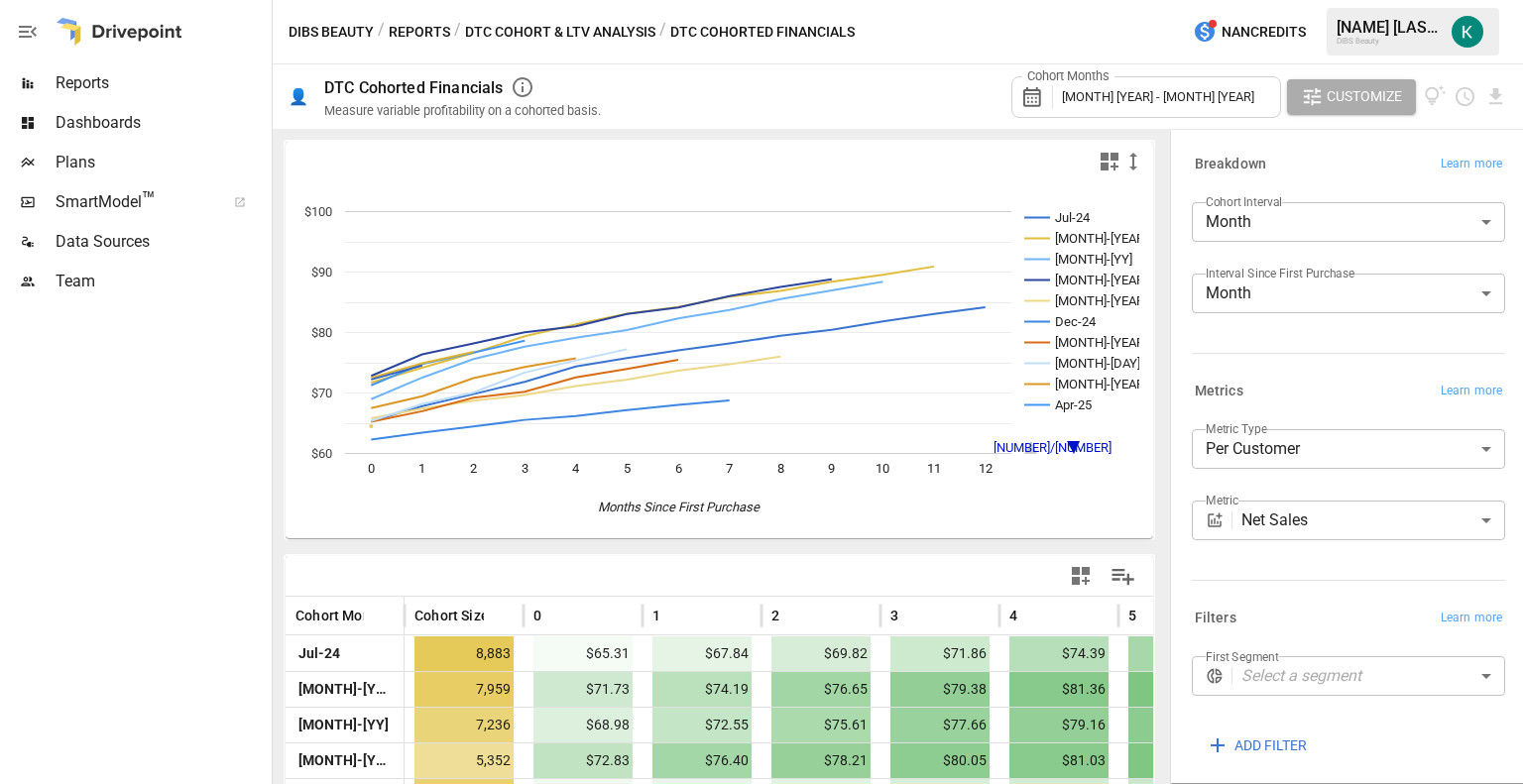 click on "DTC Cohort & LTV Analysis" at bounding box center [560, 32] 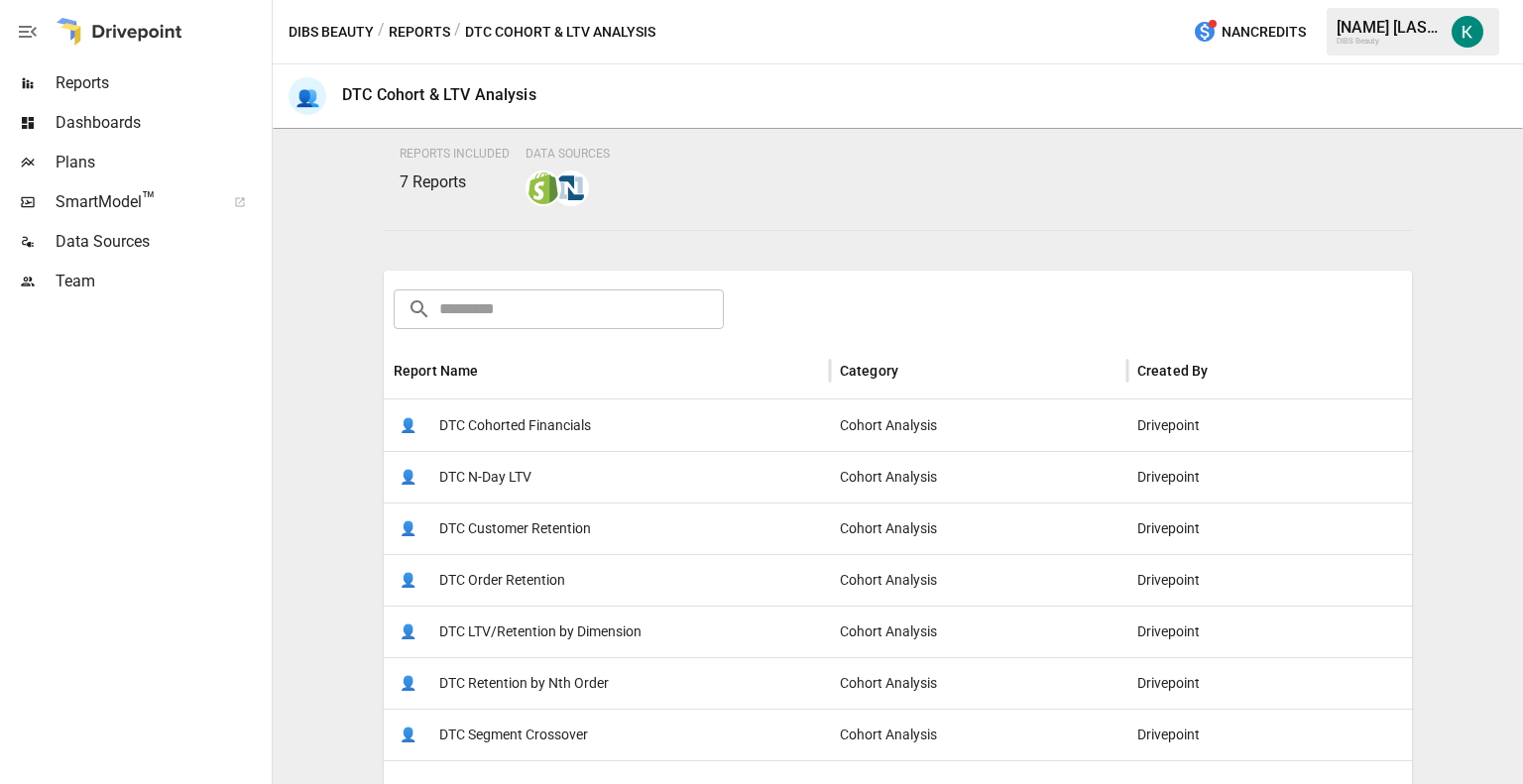 scroll, scrollTop: 167, scrollLeft: 0, axis: vertical 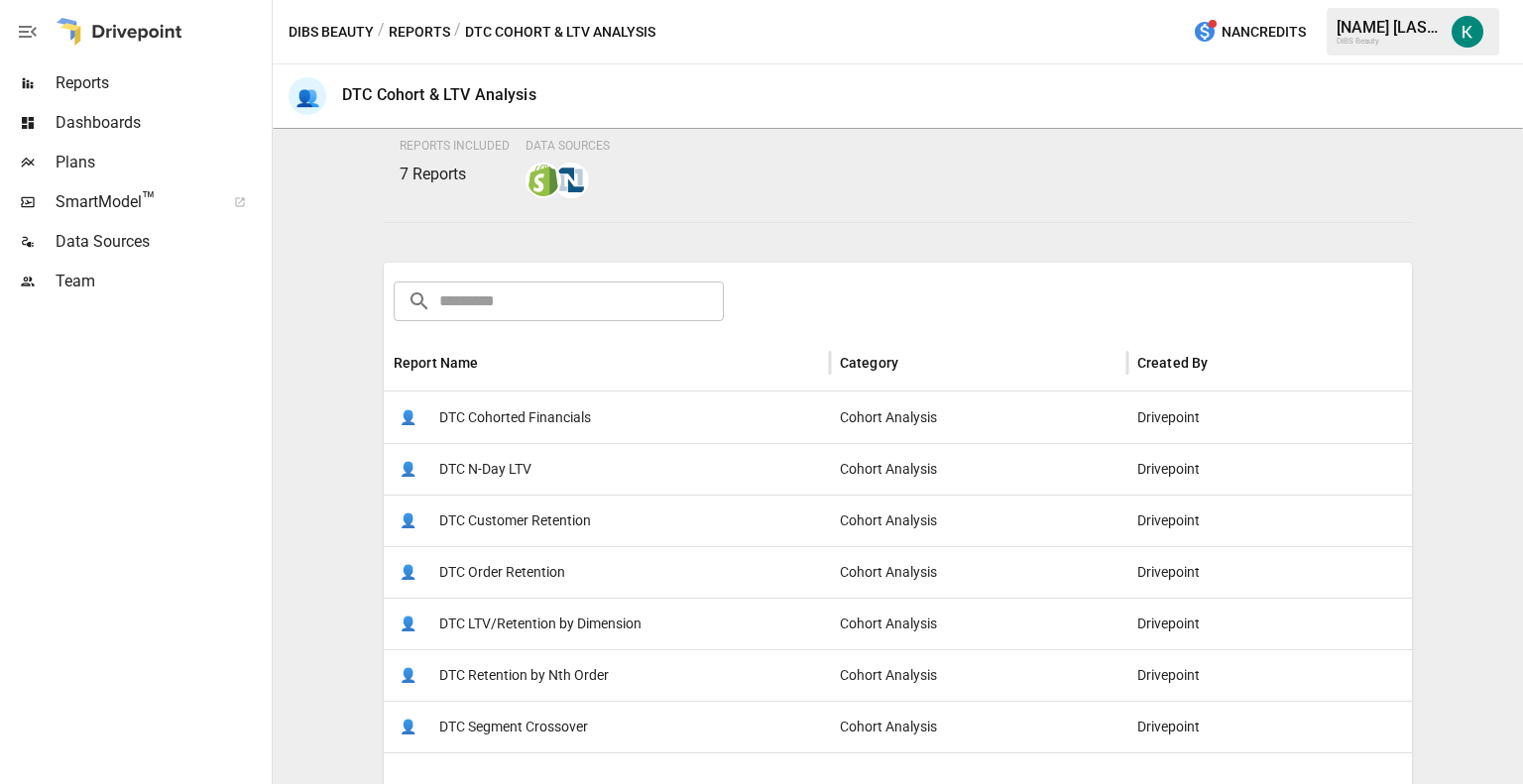 click on "DTC Customer Retention" at bounding box center [515, 520] 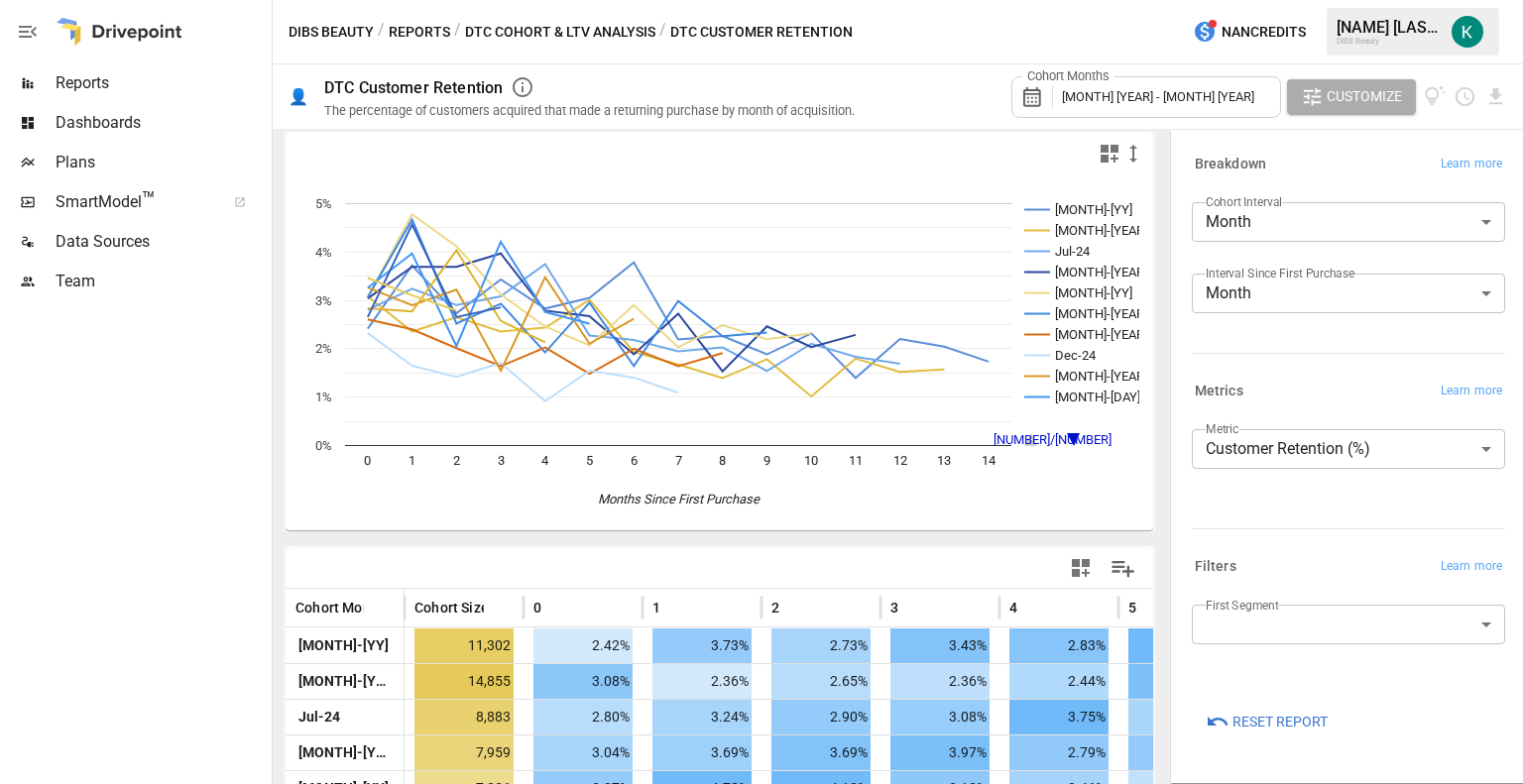 scroll, scrollTop: 12, scrollLeft: 0, axis: vertical 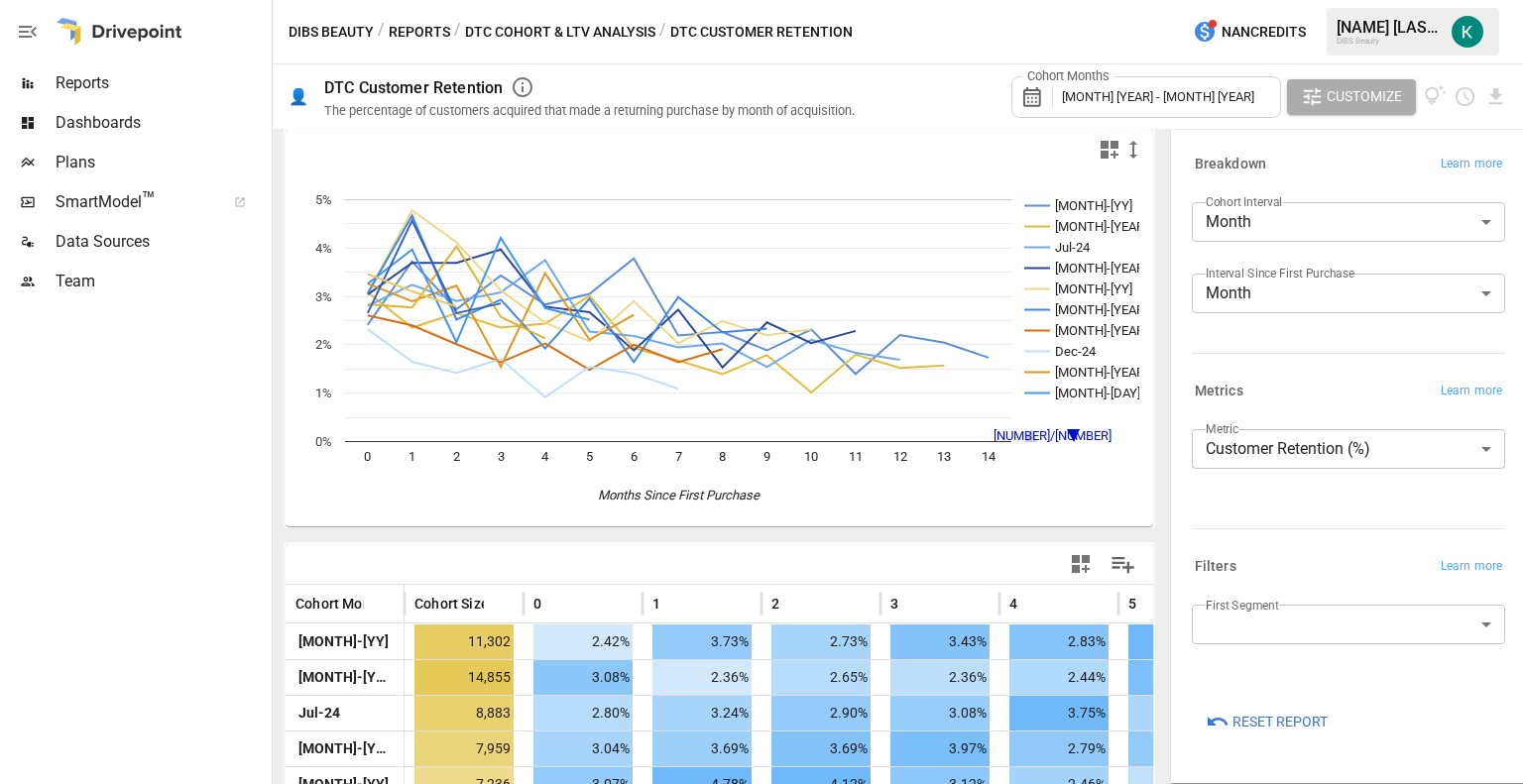 click on "[MONTH] [YEAR] - [MONTH] [YEAR]" at bounding box center (1158, 96) 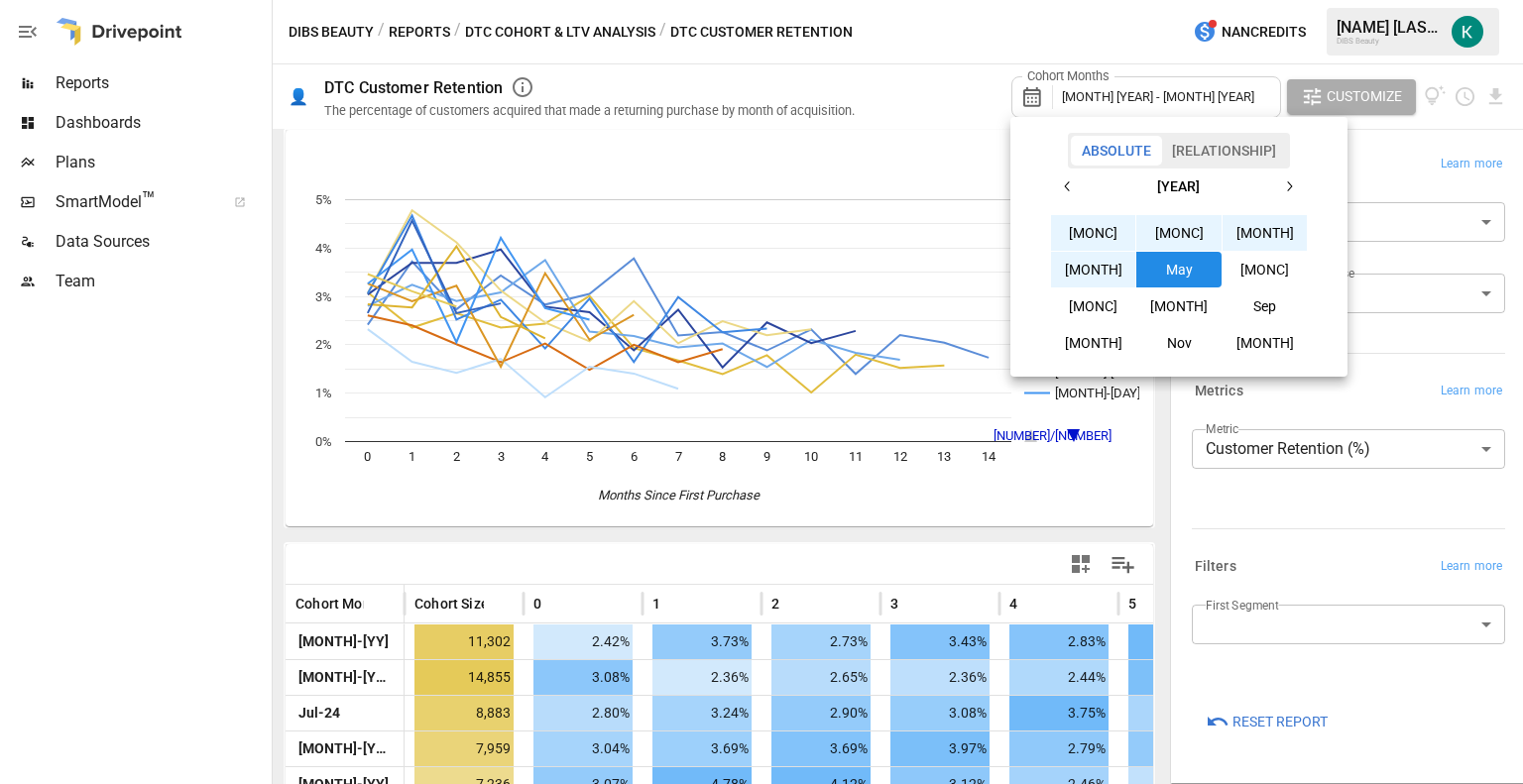 click on "May" at bounding box center (1179, 270) 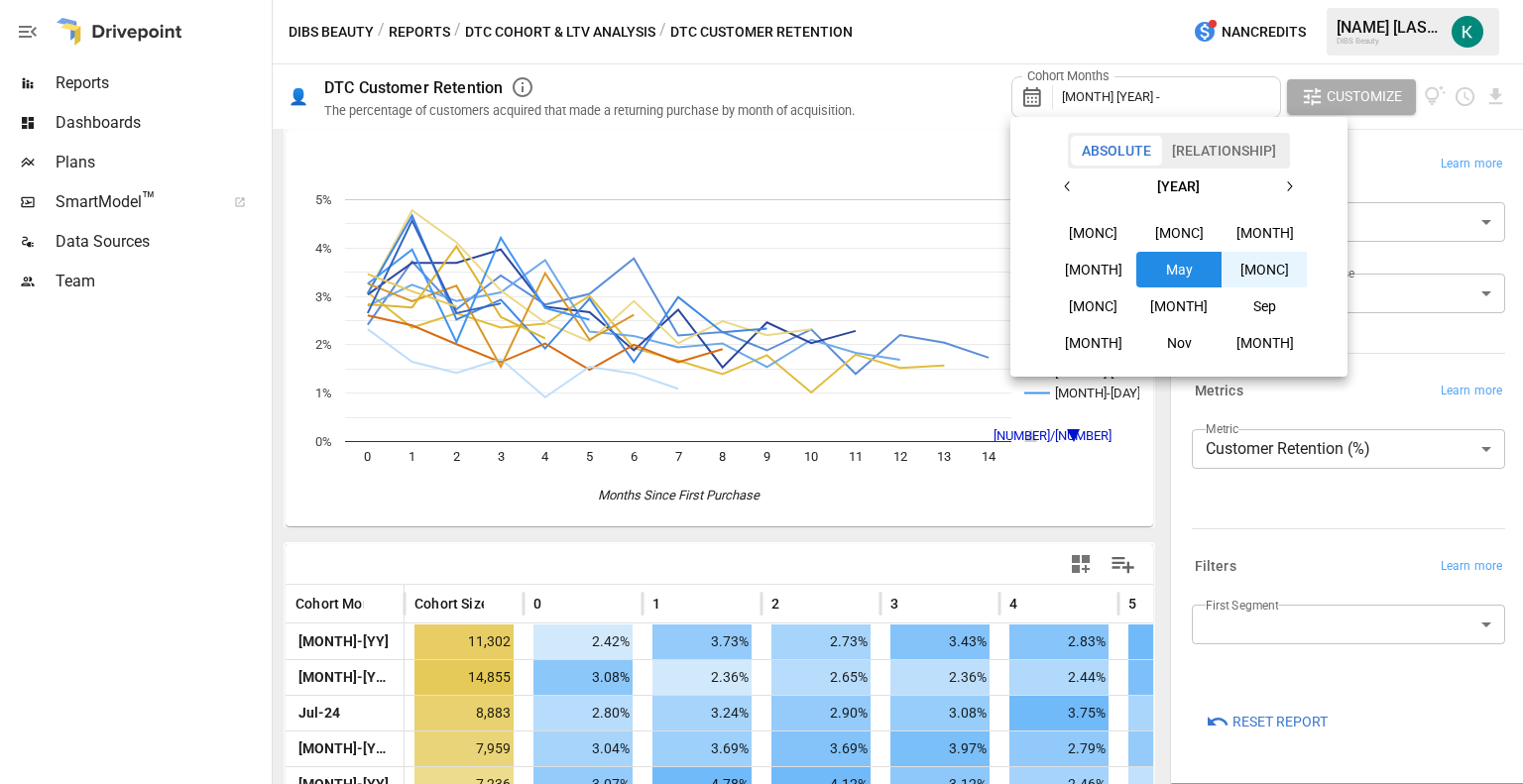 click on "[MONC]" at bounding box center [1265, 270] 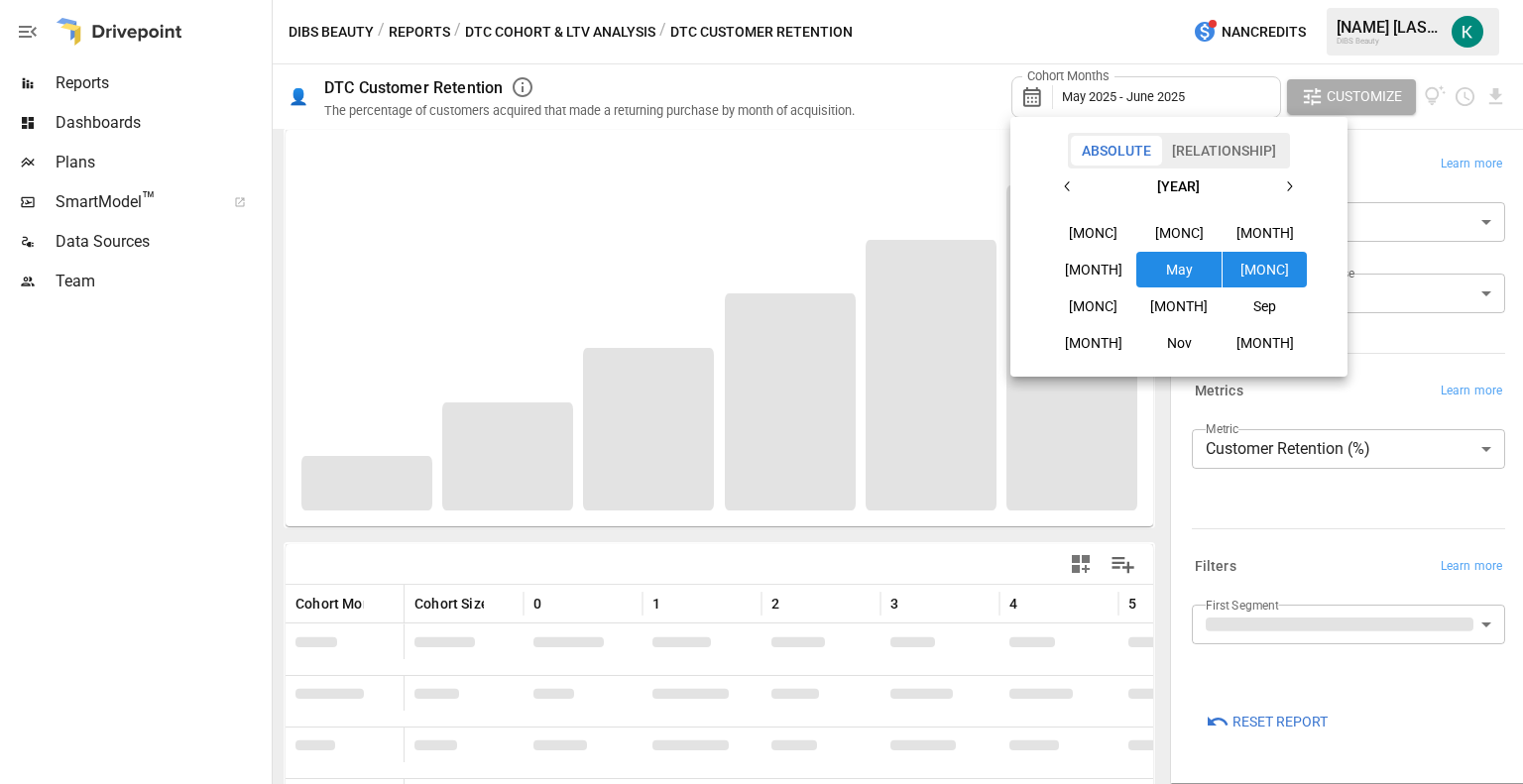 click at bounding box center [762, 392] 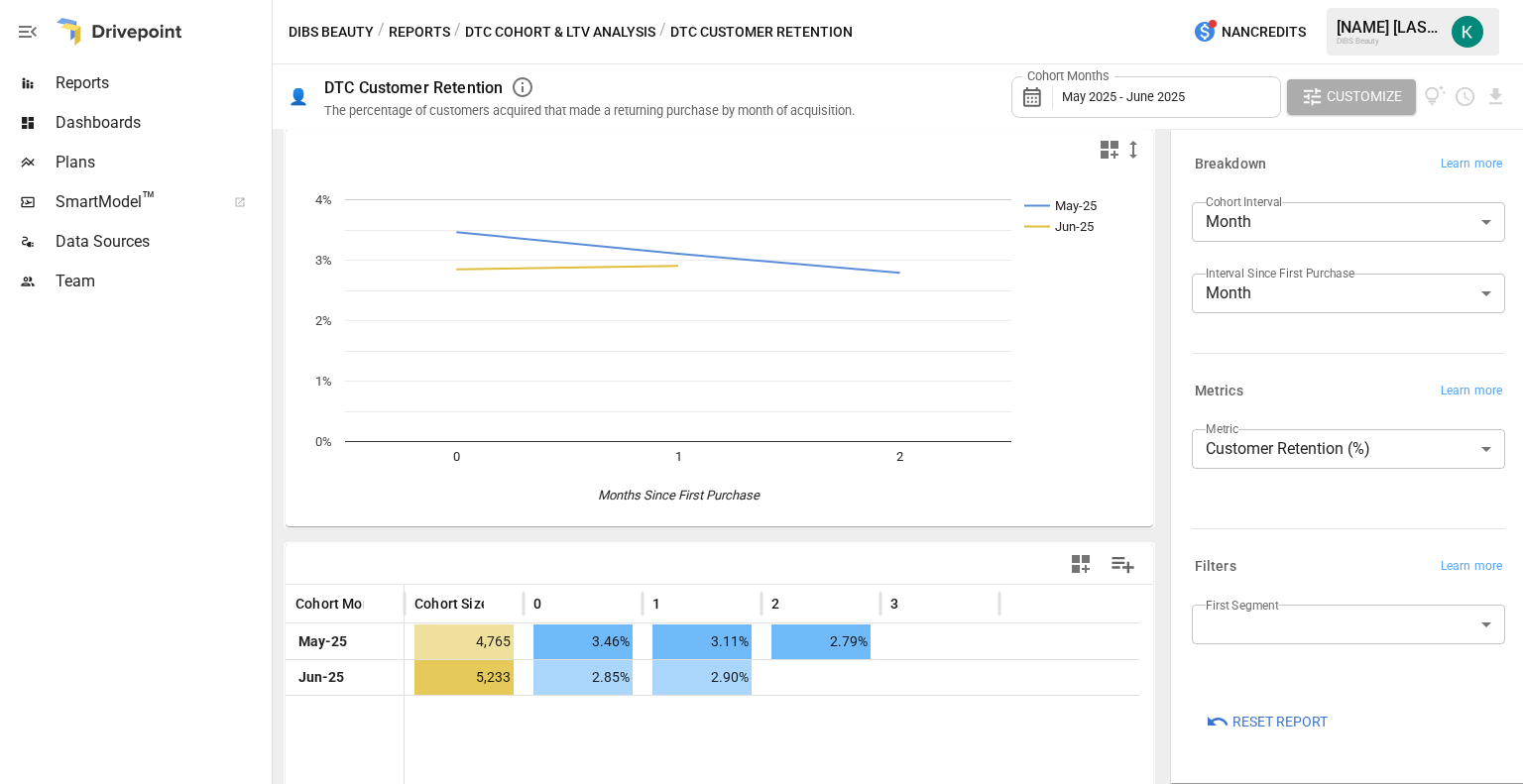 click on "May 2025 - June 2025" at bounding box center (1123, 96) 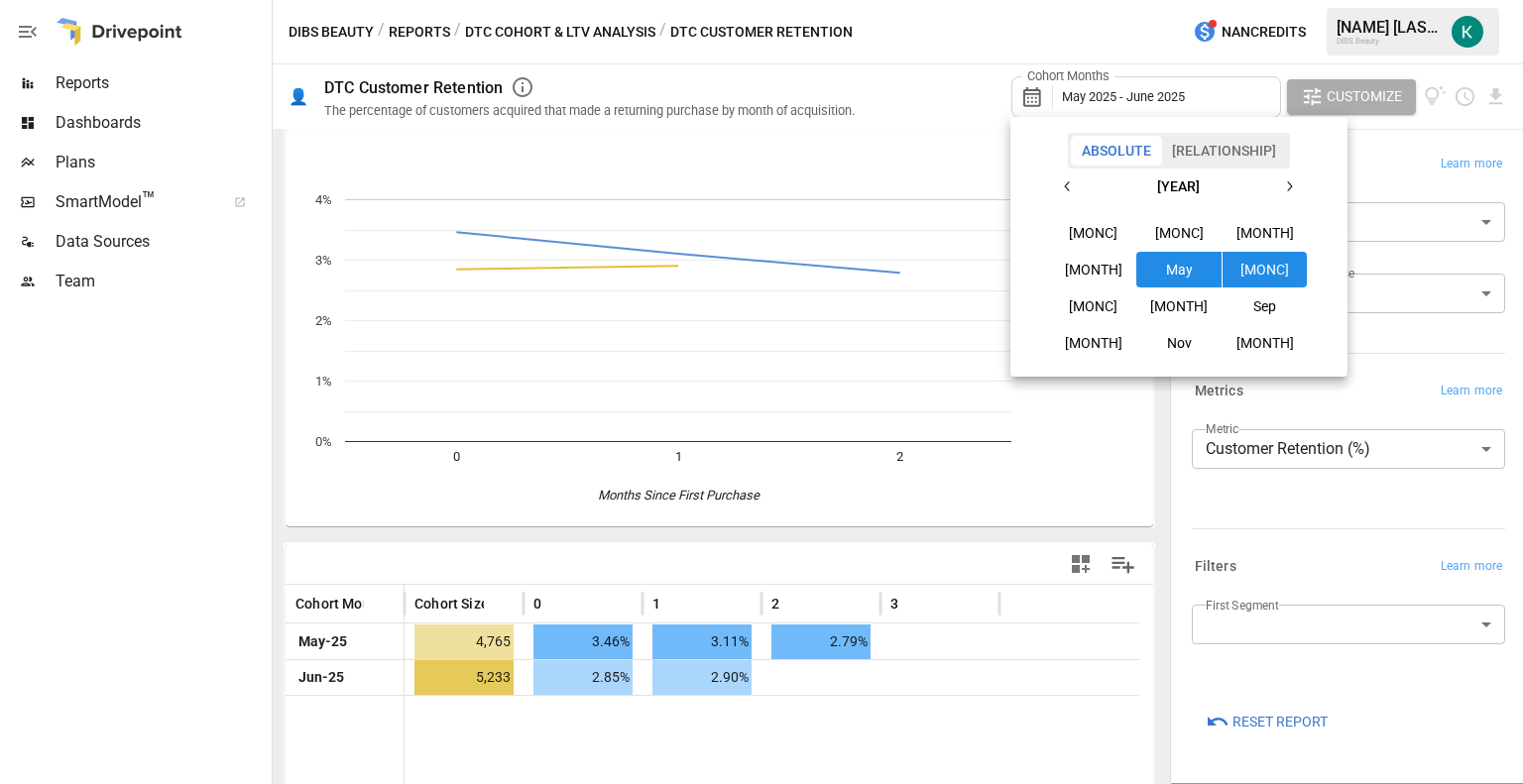 click 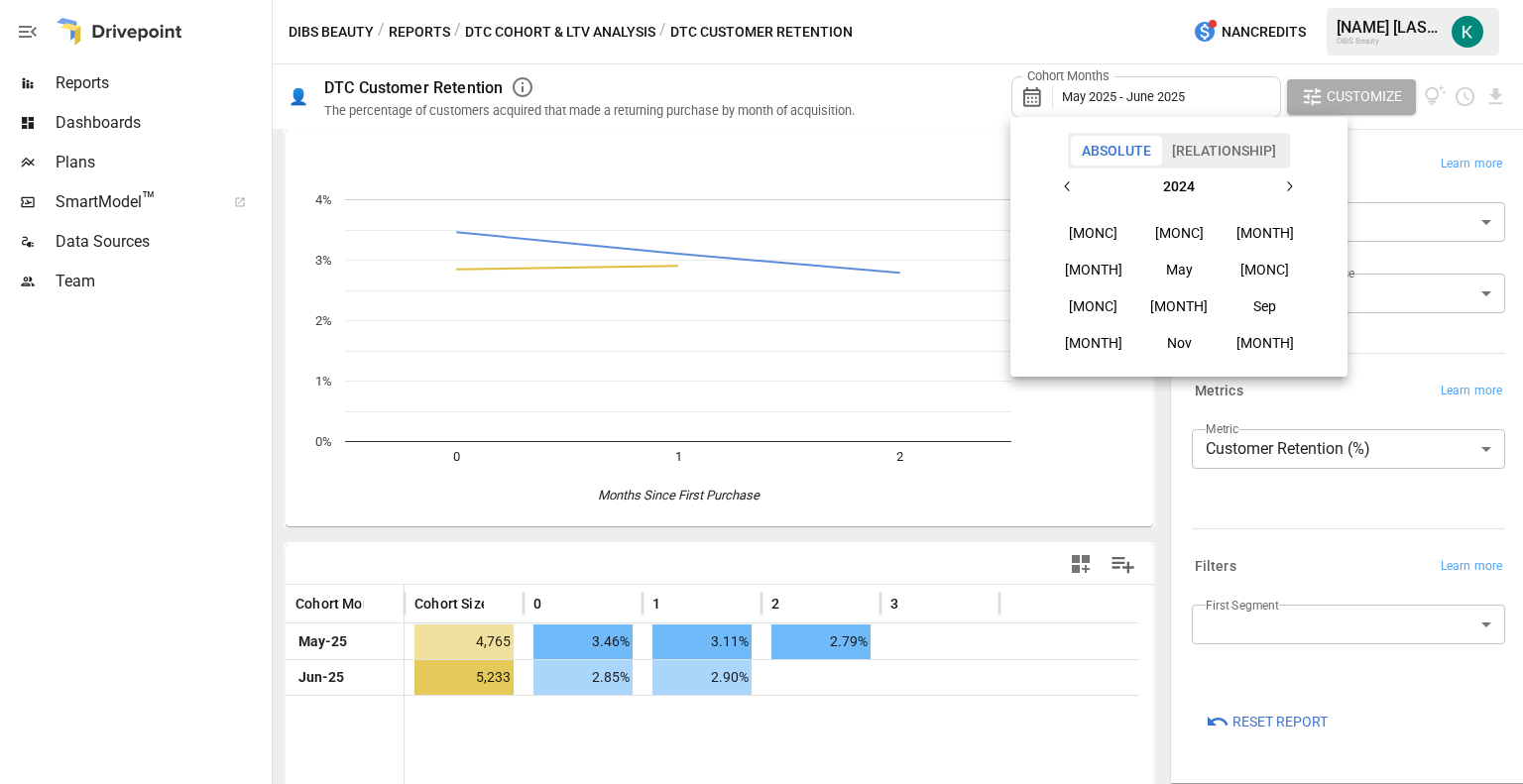 click 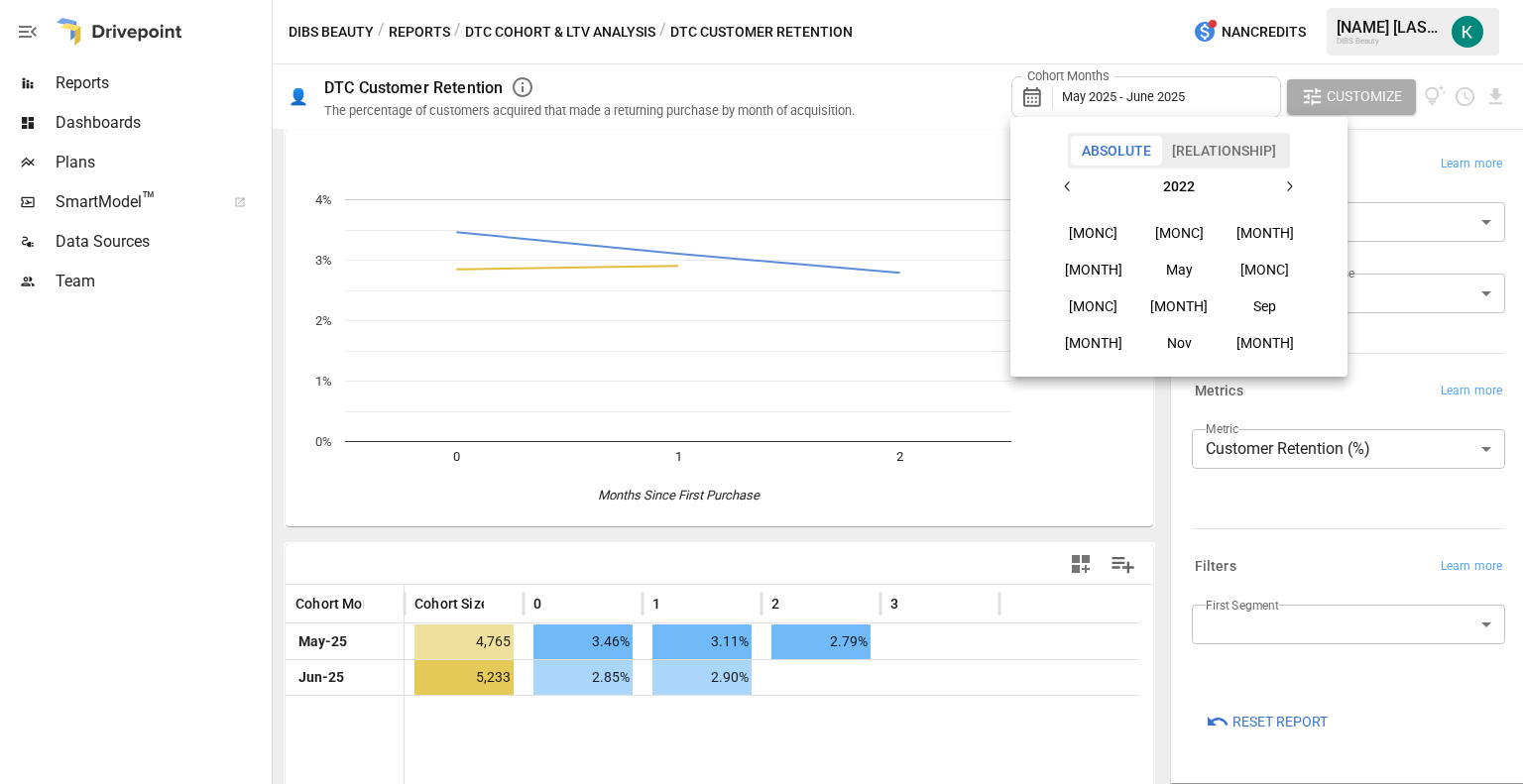 click 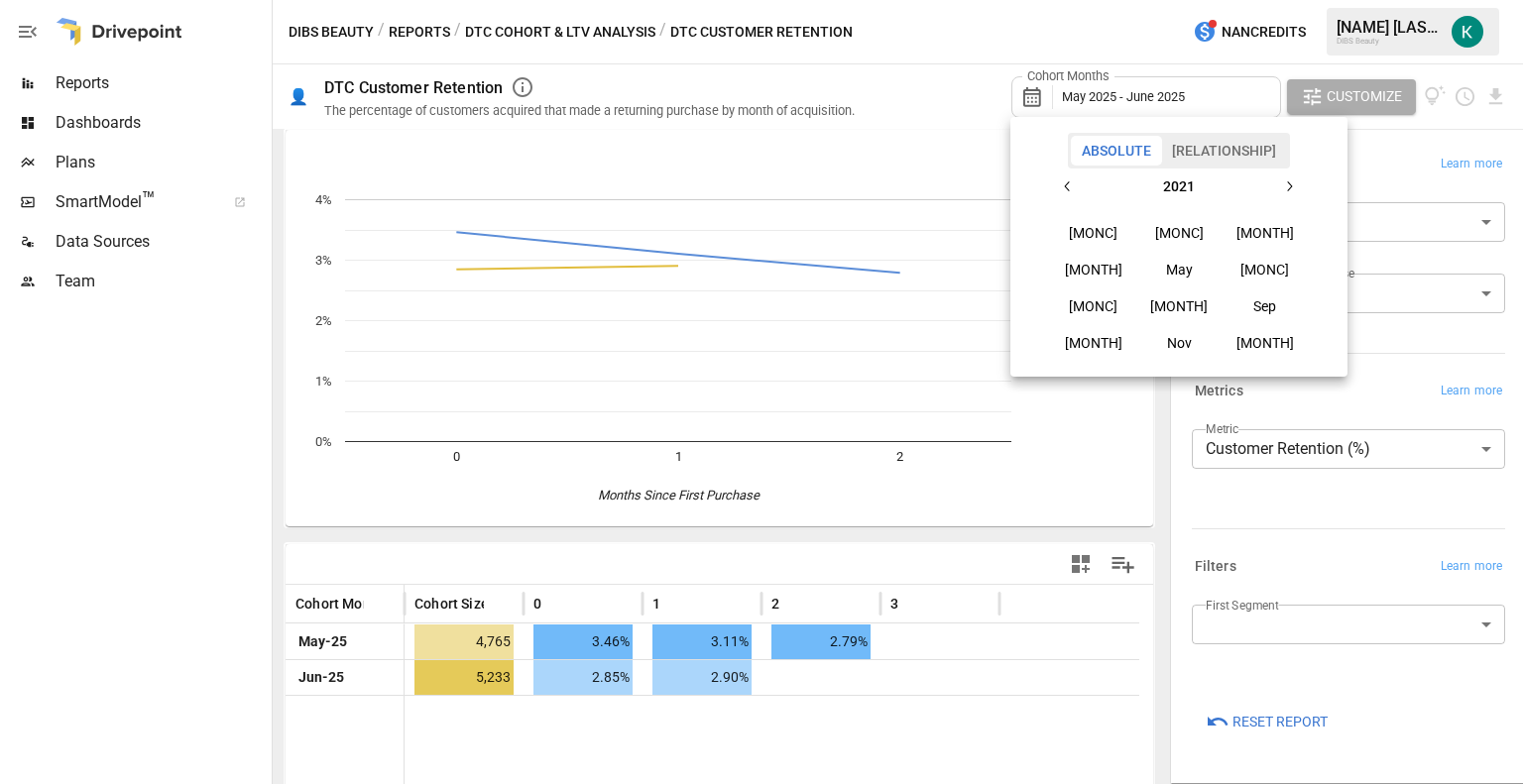 click 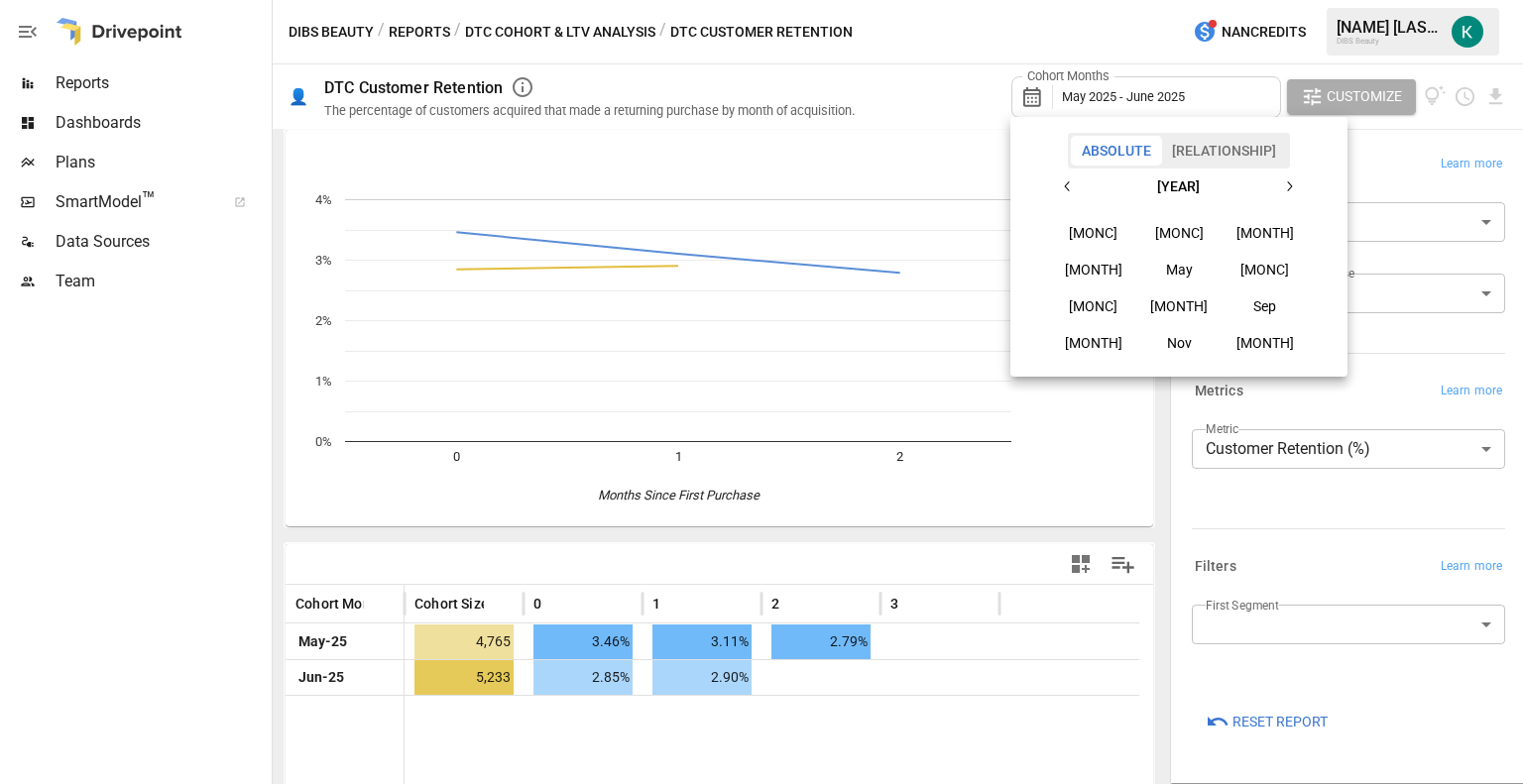 click 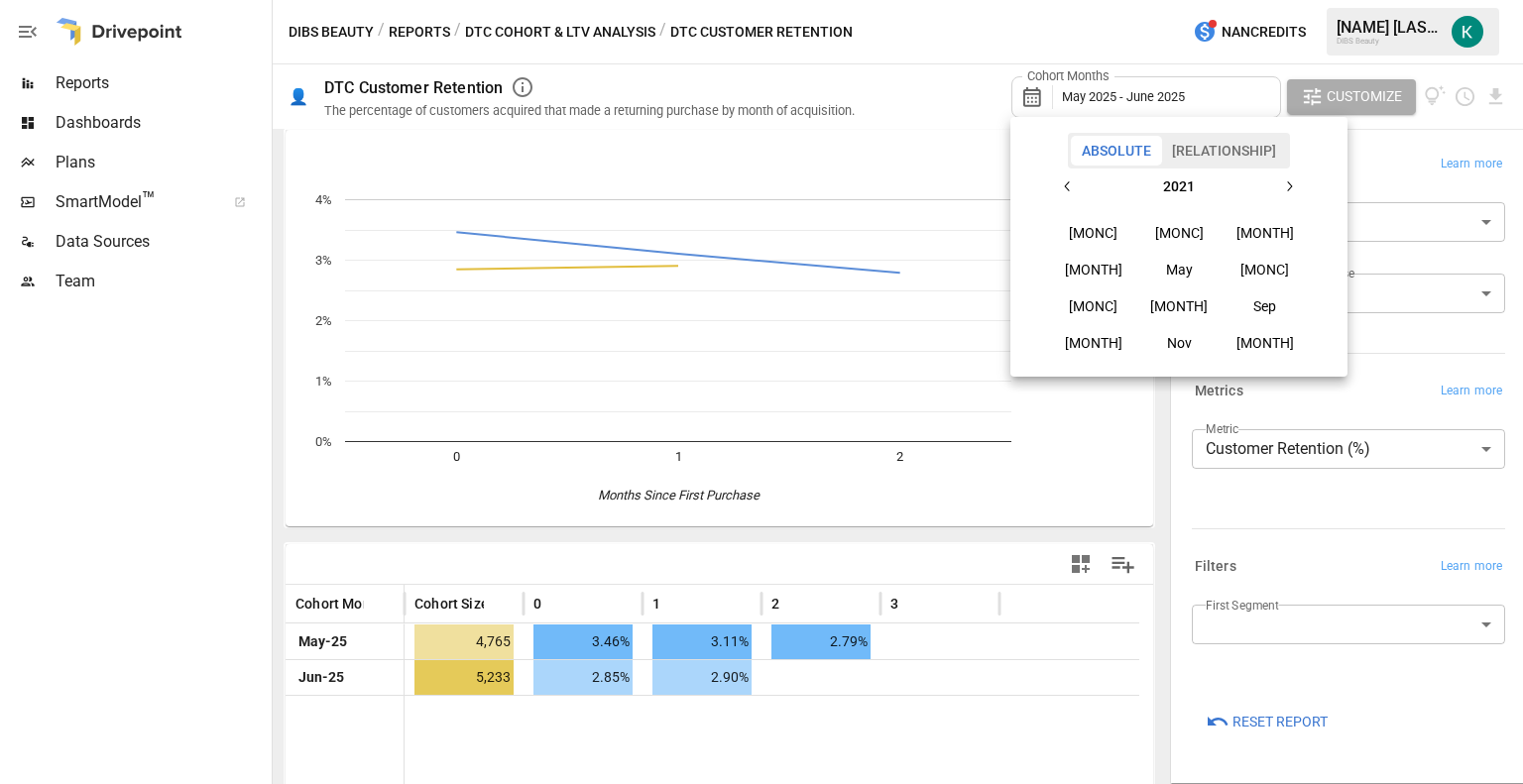 click on "Sep" at bounding box center [1265, 306] 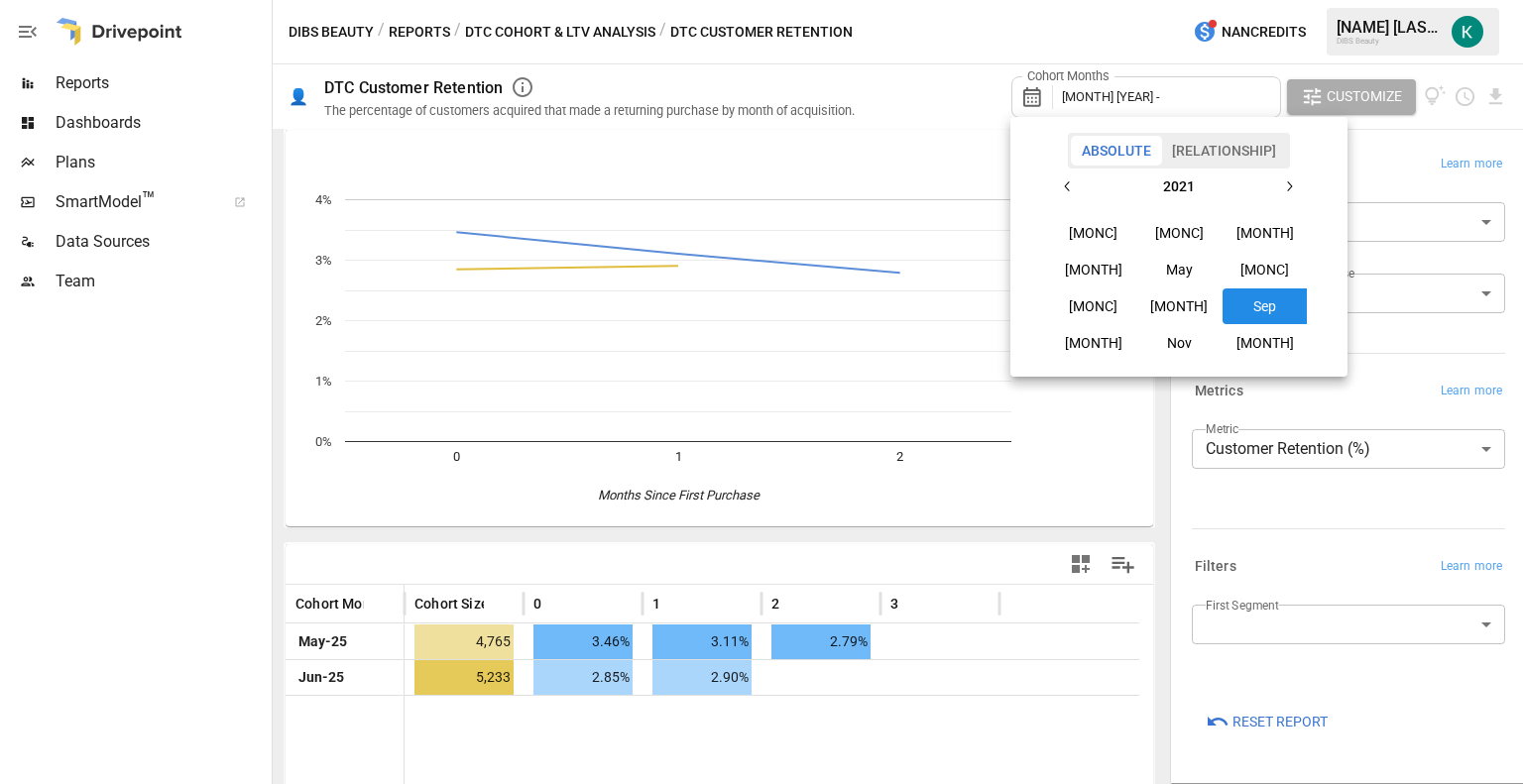 click 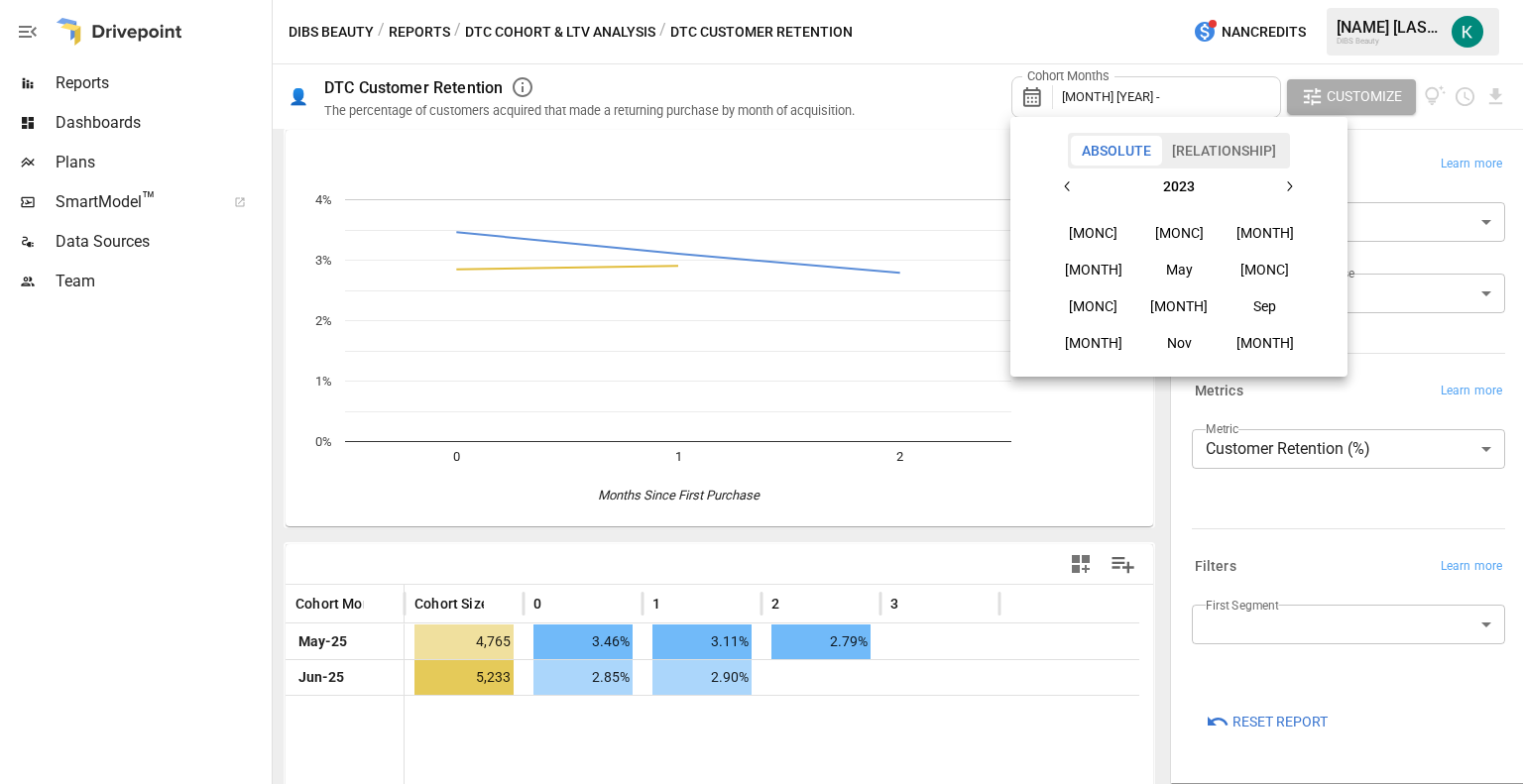 click 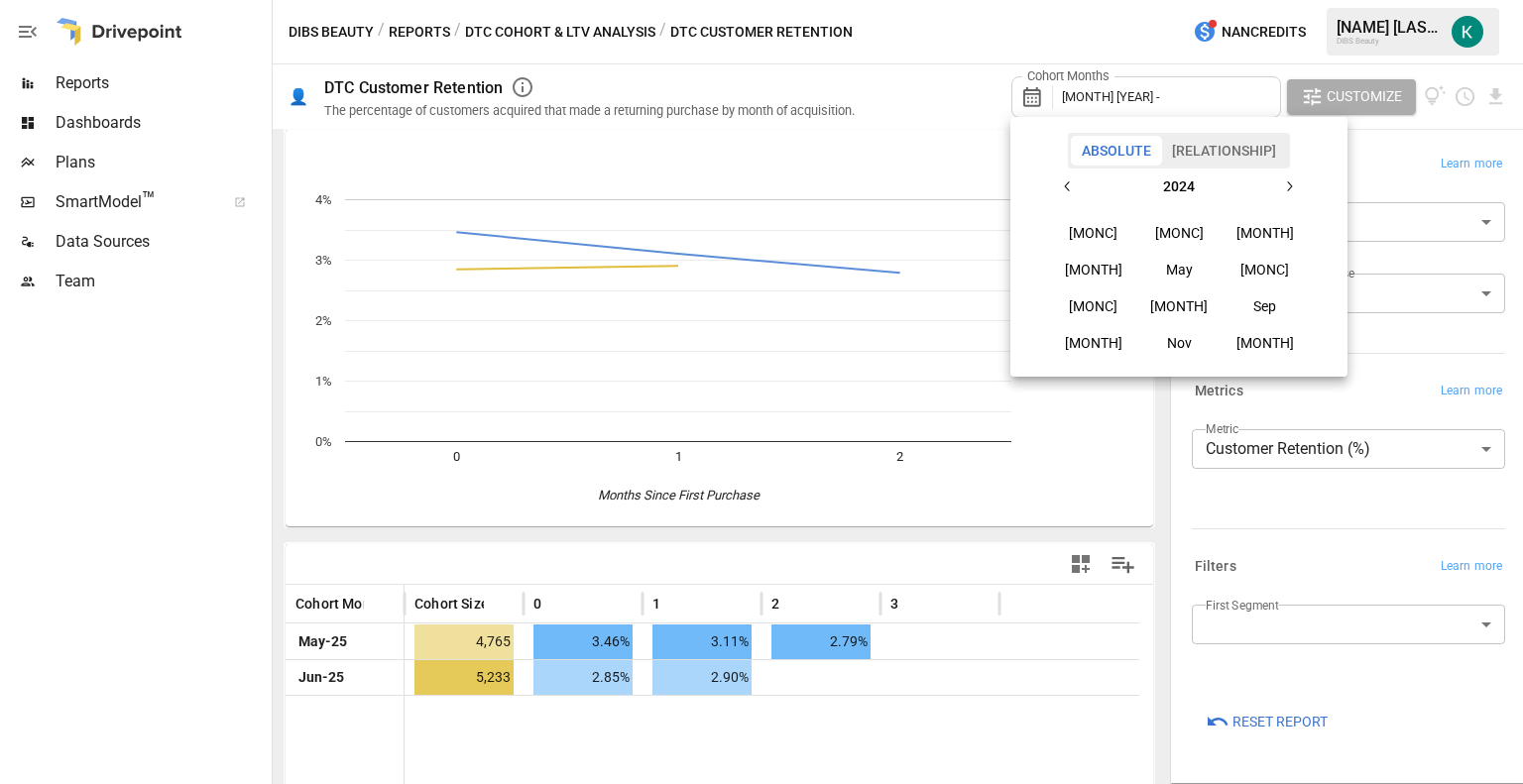 click 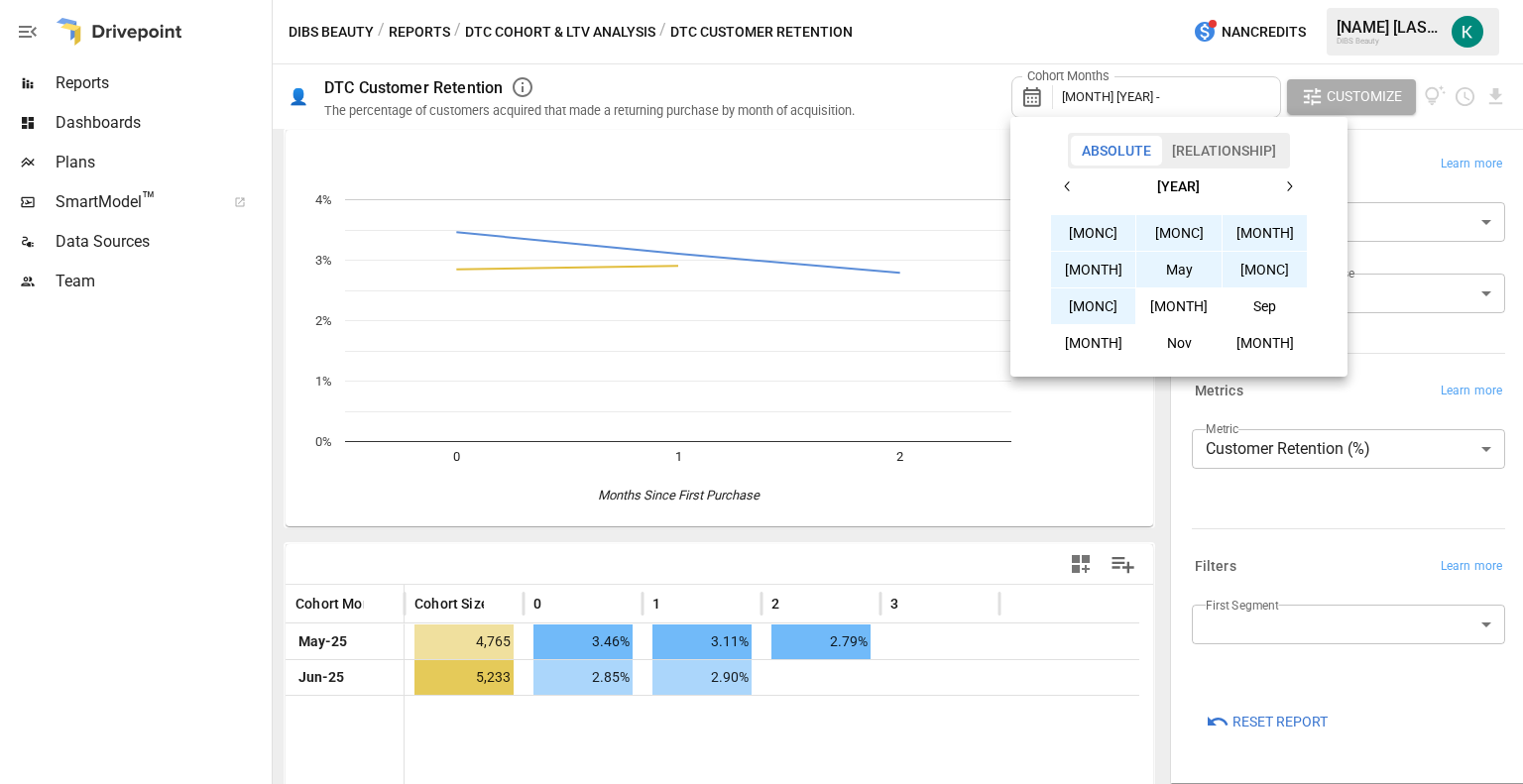 click on "[MONC]" at bounding box center (1094, 306) 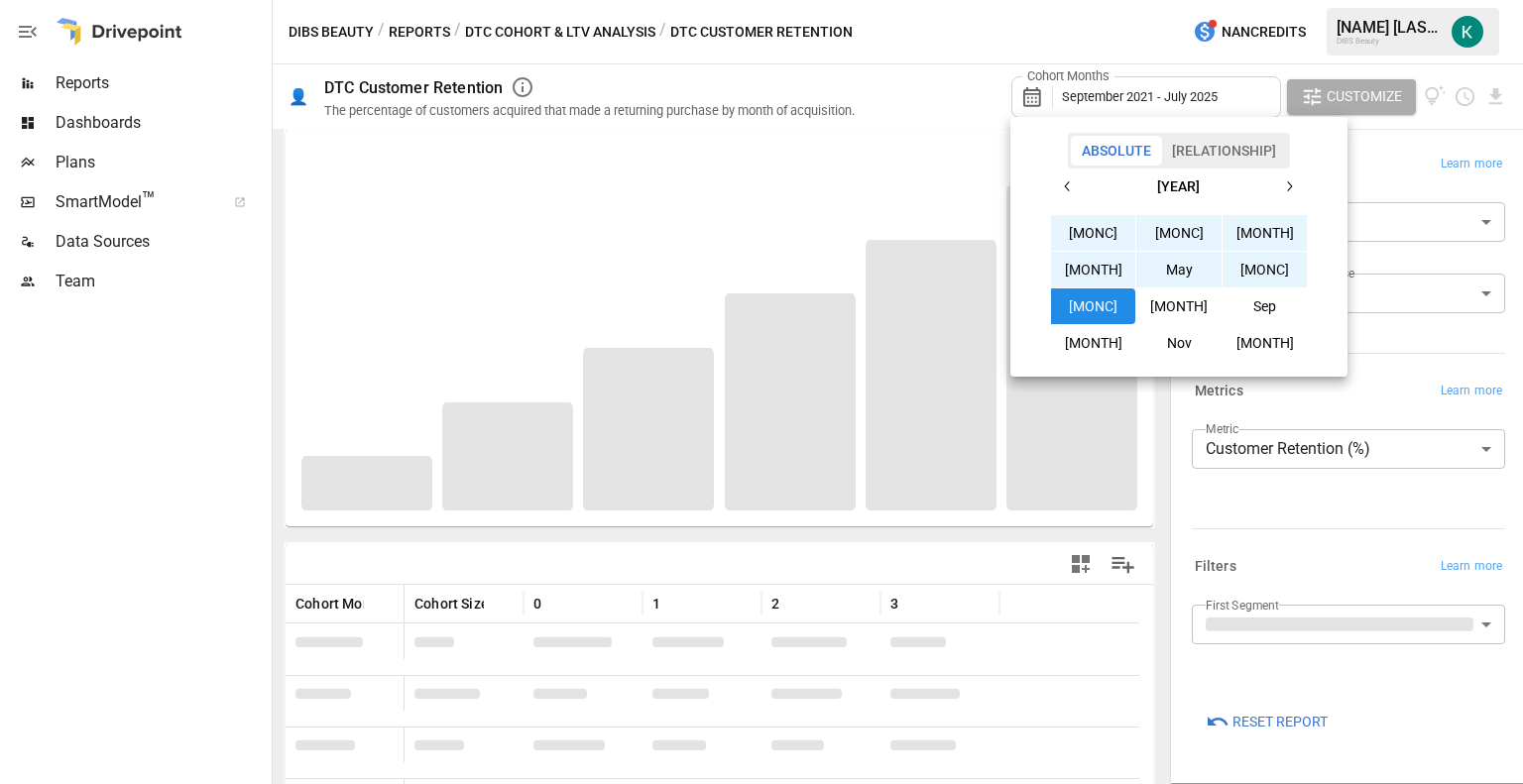 click at bounding box center [762, 392] 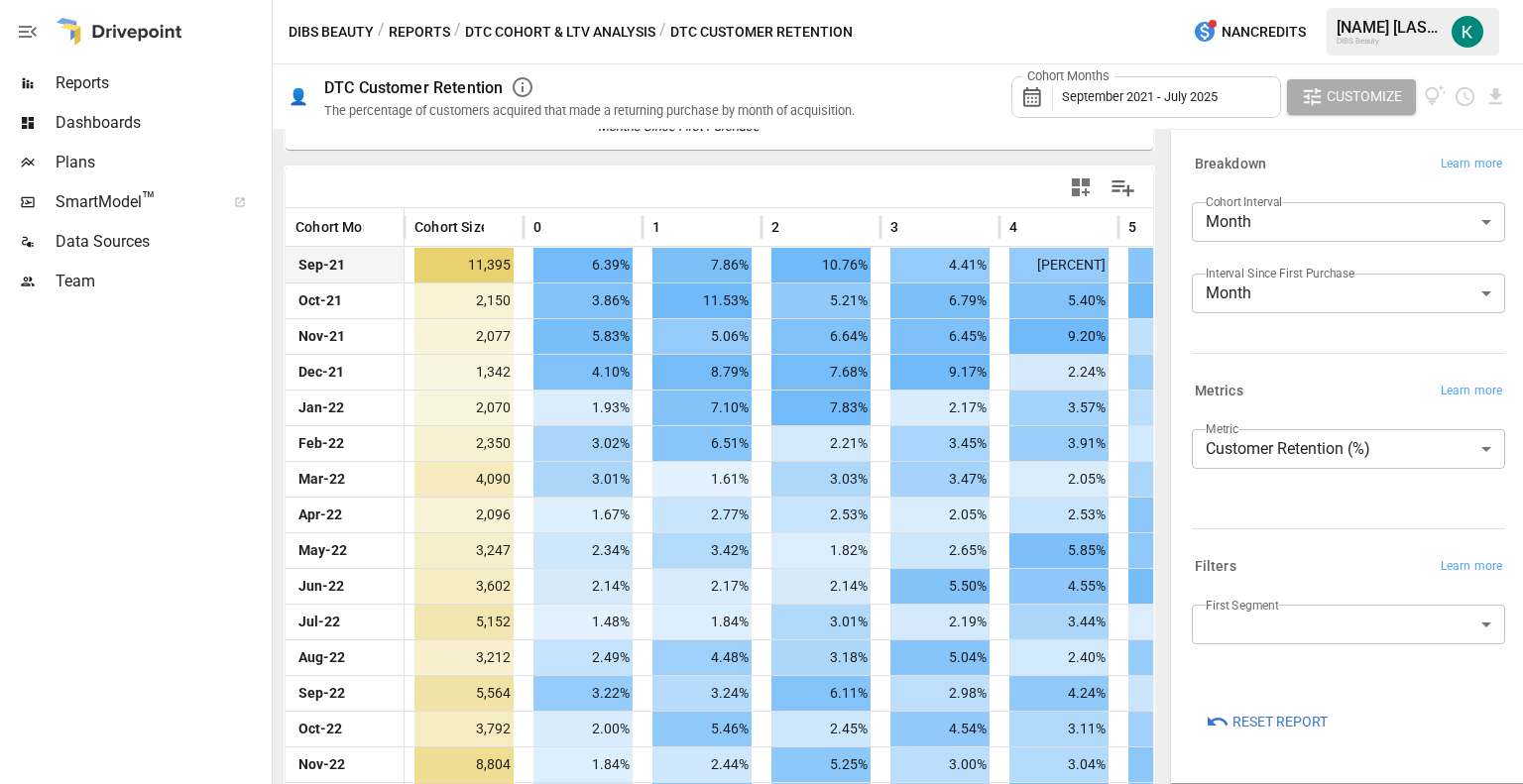 scroll, scrollTop: 400, scrollLeft: 0, axis: vertical 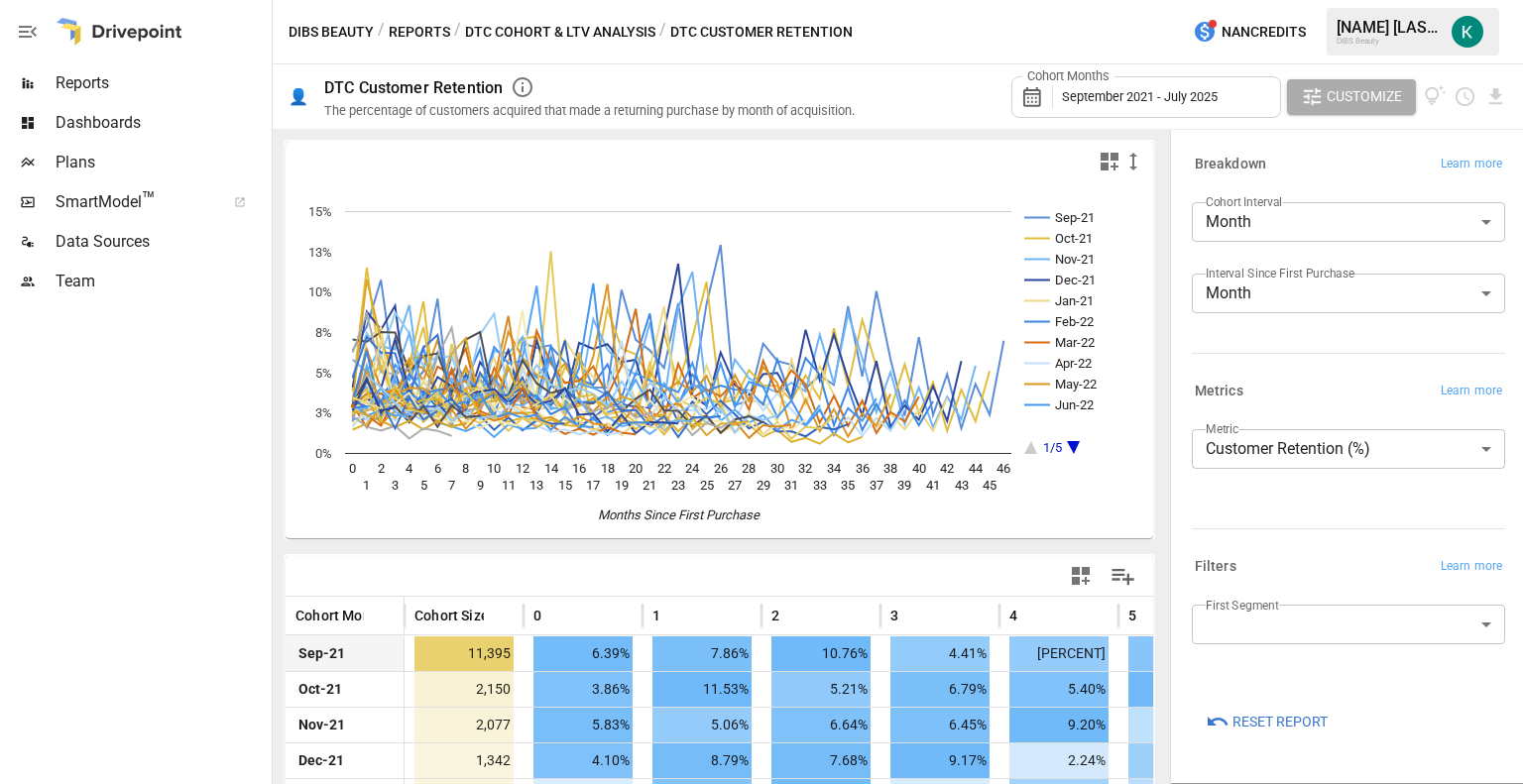 click on "DTC Cohort & LTV Analysis" at bounding box center (560, 32) 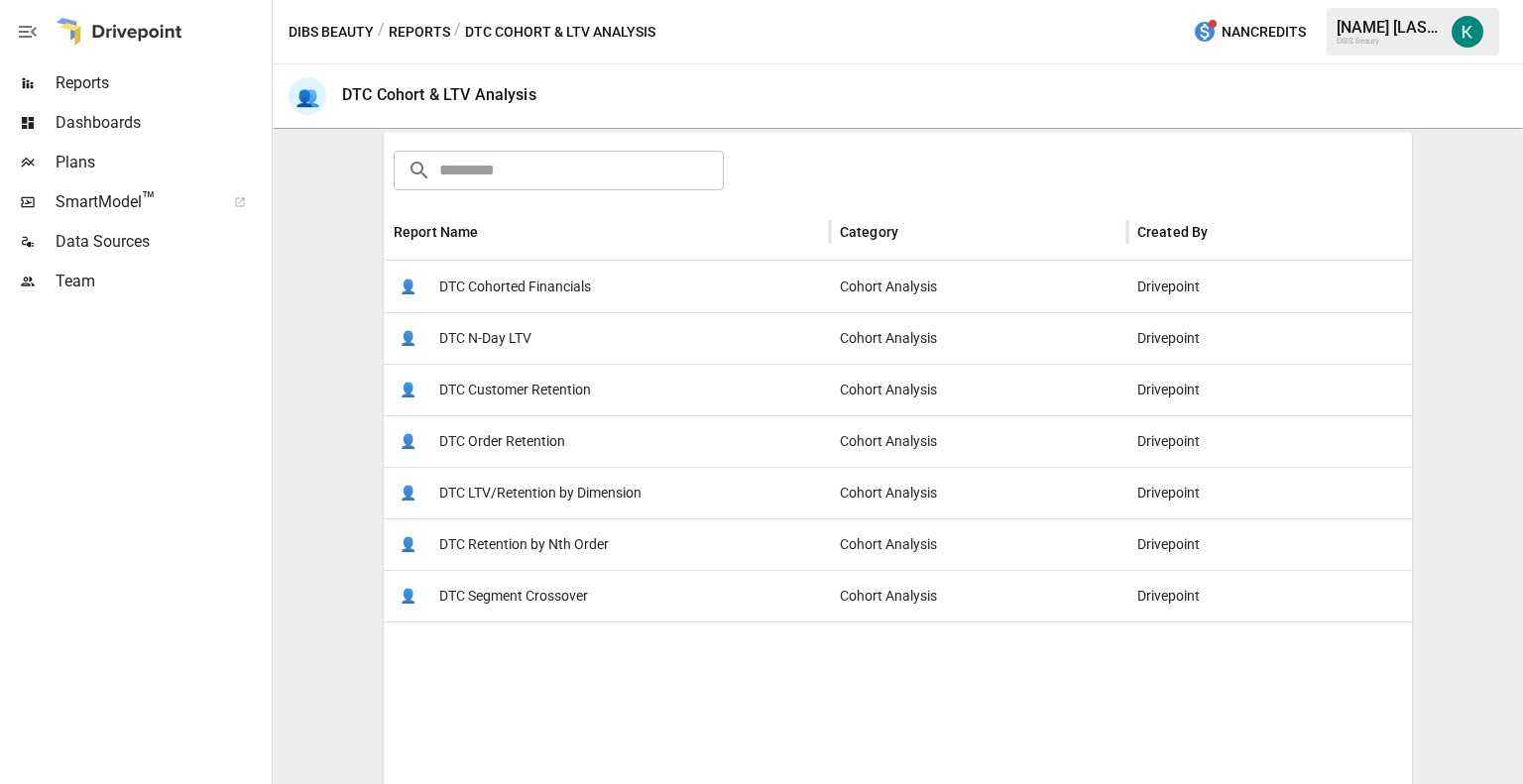 scroll, scrollTop: 0, scrollLeft: 0, axis: both 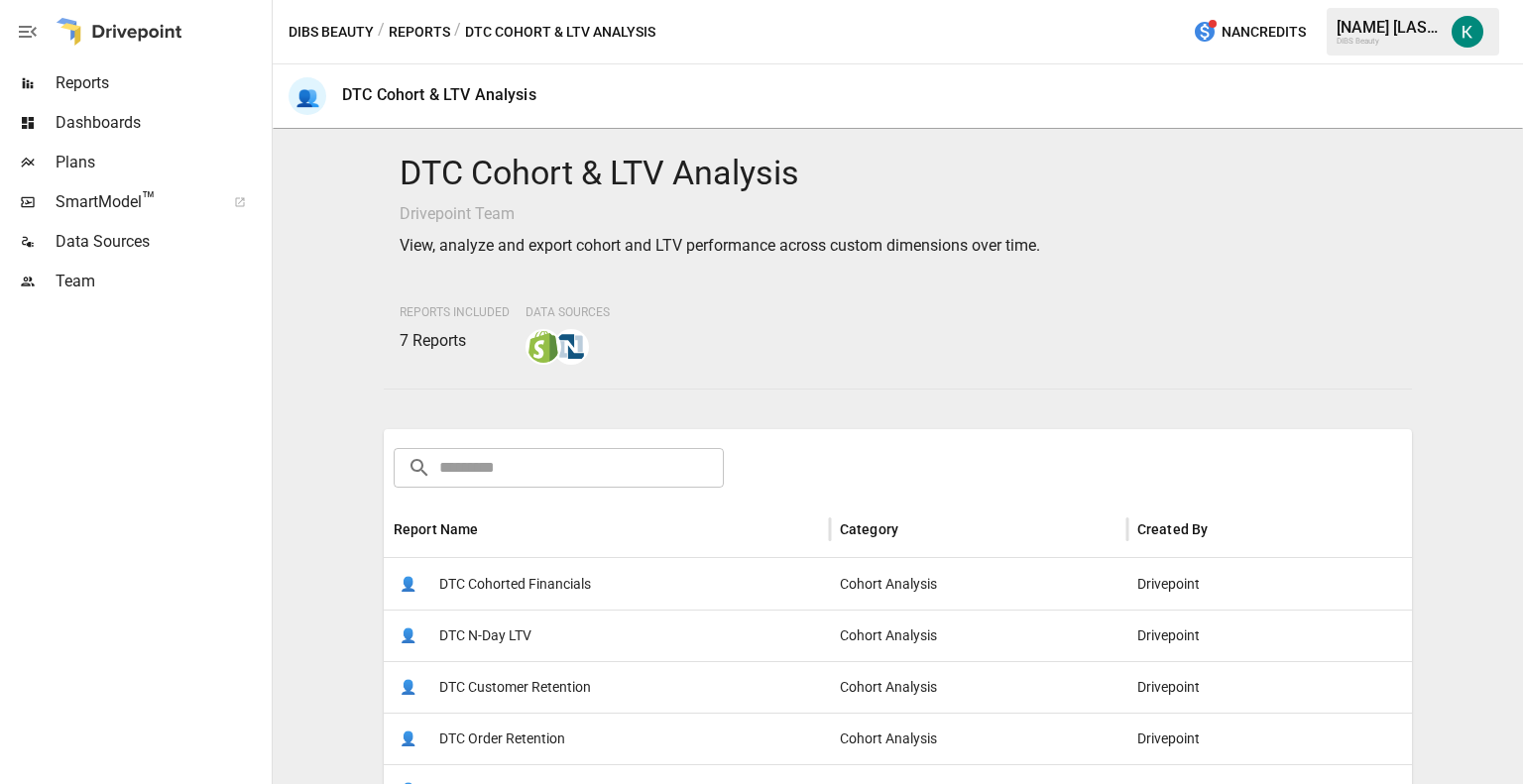 click on "Reports" at bounding box center (419, 32) 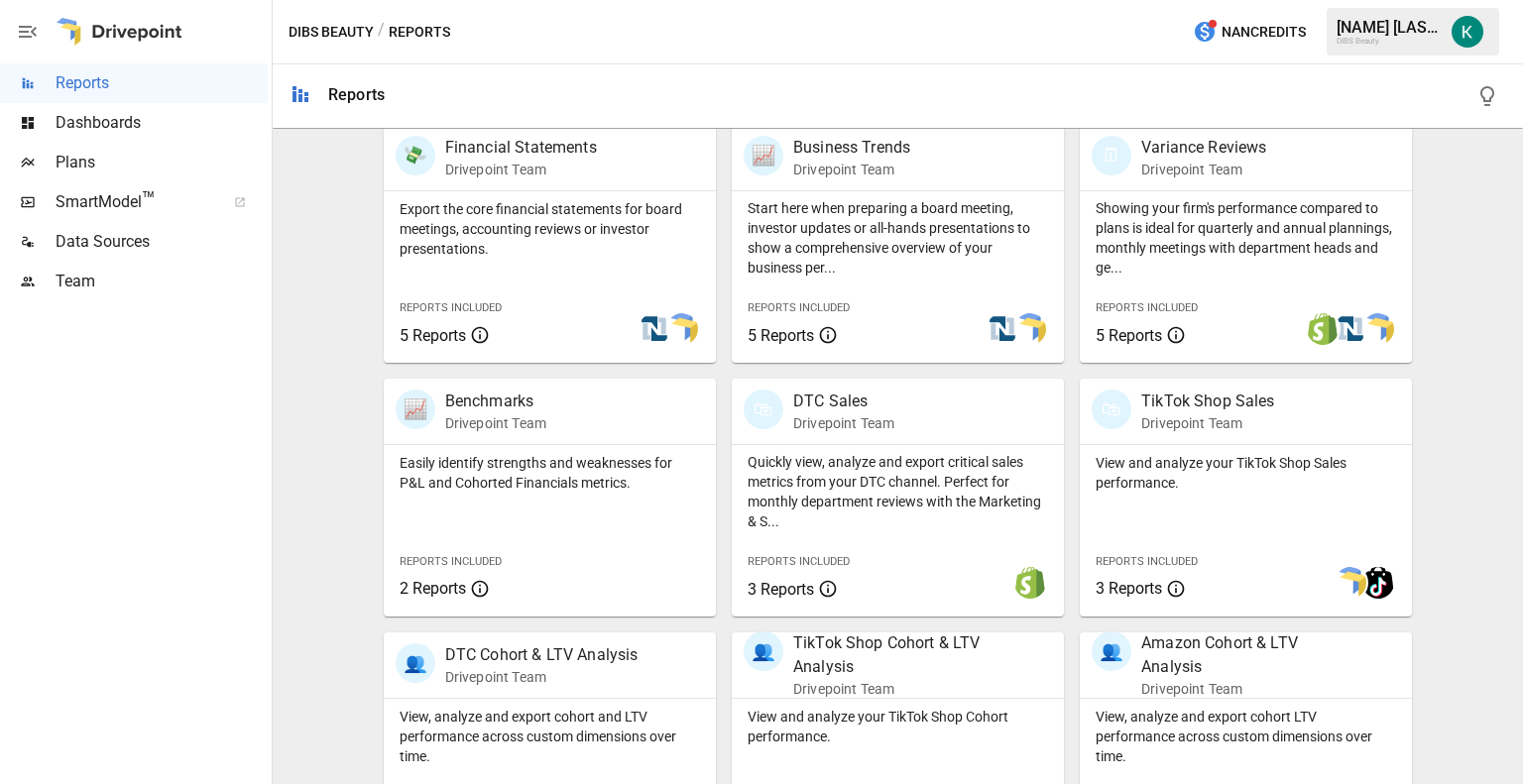 scroll, scrollTop: 436, scrollLeft: 0, axis: vertical 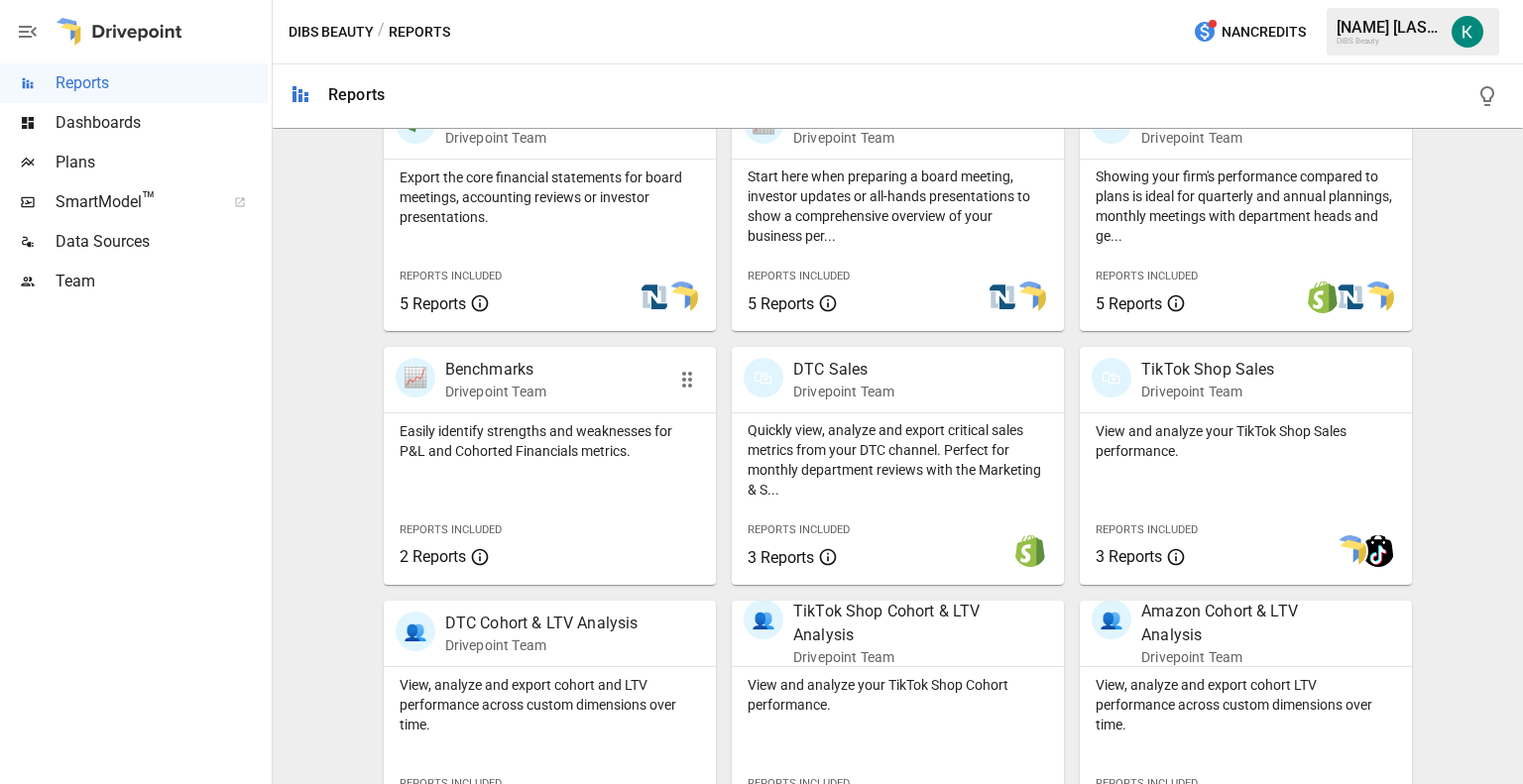 click on "Reports Included 2 Reports" at bounding box center [549, 499] 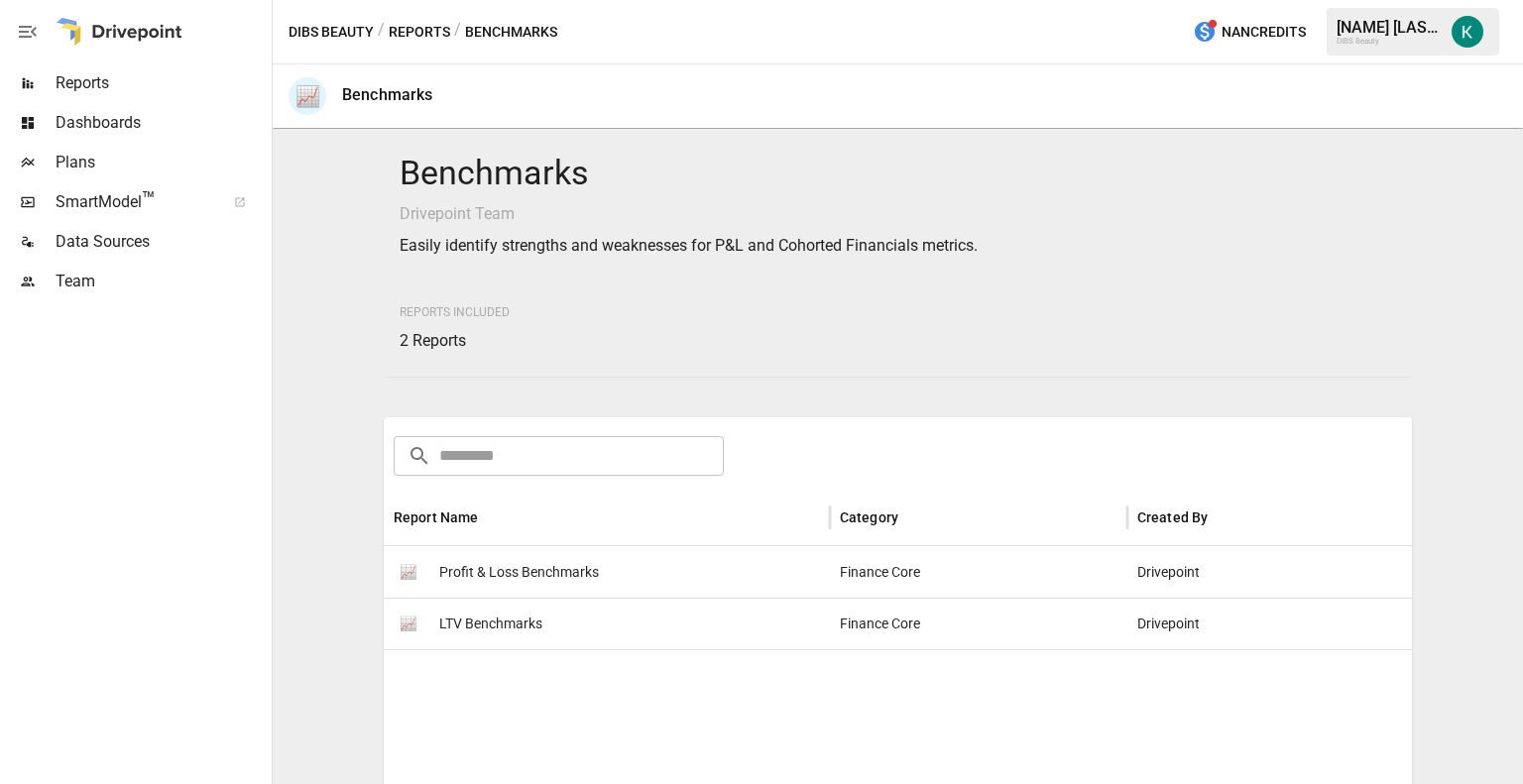 click on "Profit & Loss Benchmarks" at bounding box center [519, 572] 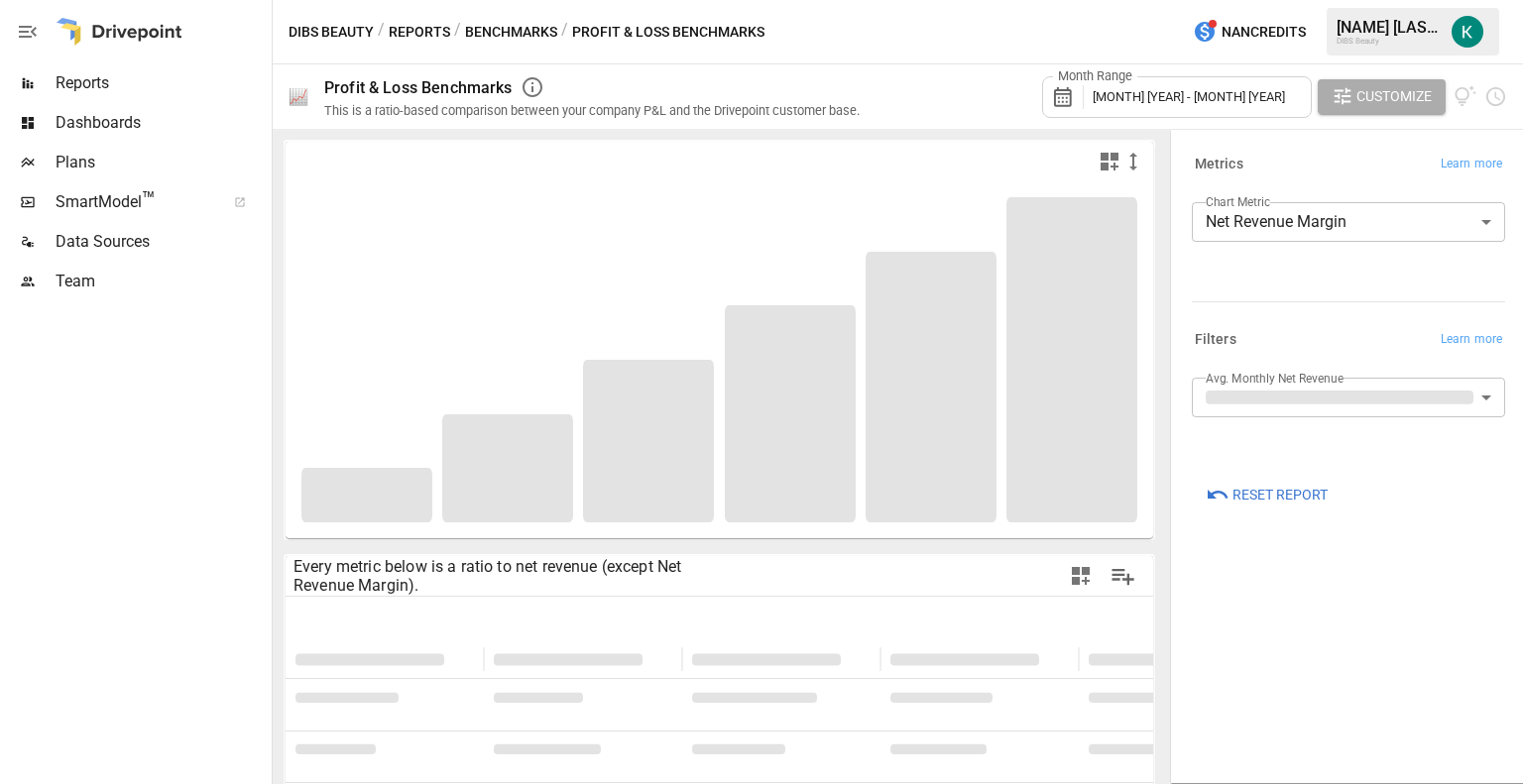 click on "Reports" at bounding box center (419, 32) 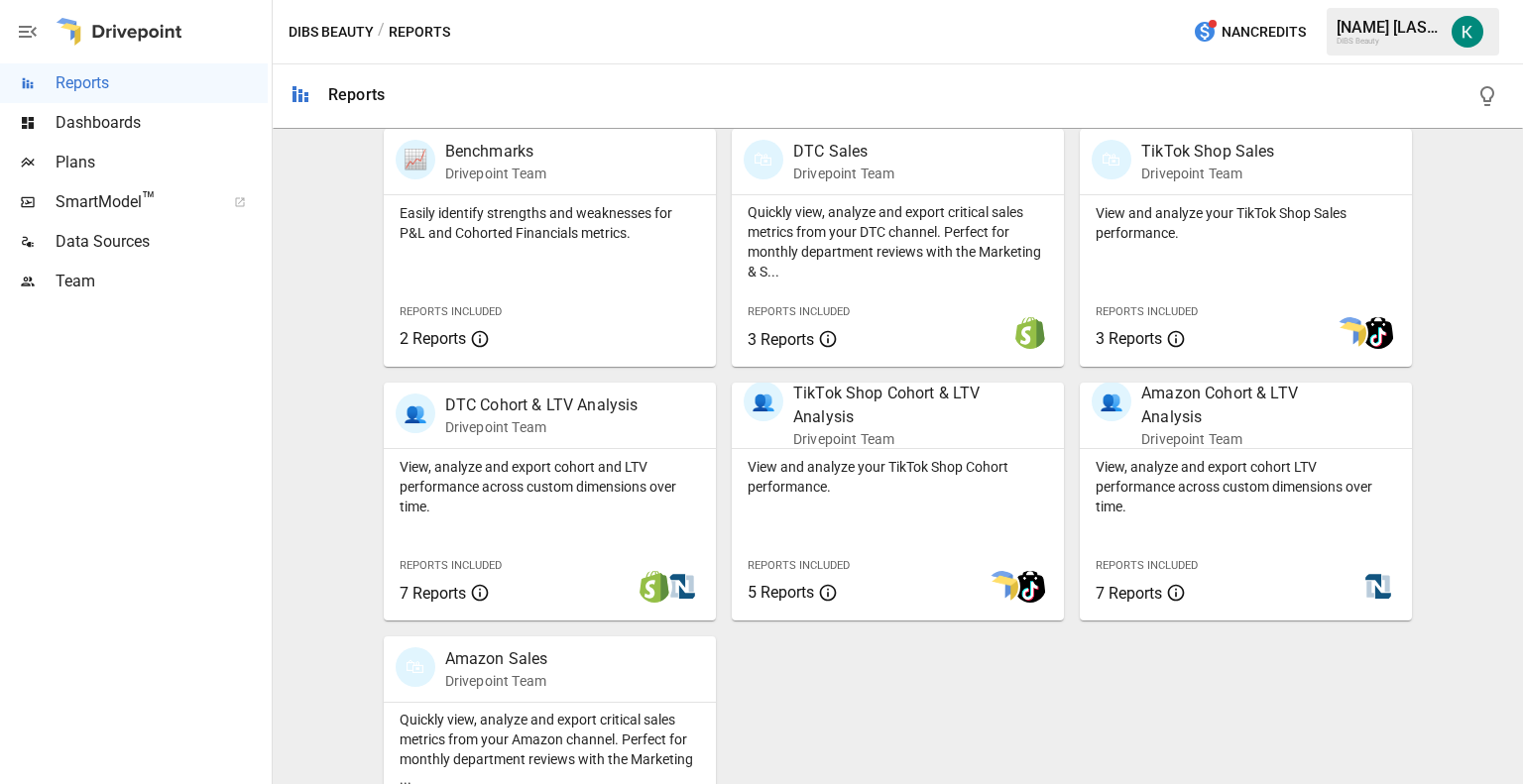 scroll, scrollTop: 611, scrollLeft: 0, axis: vertical 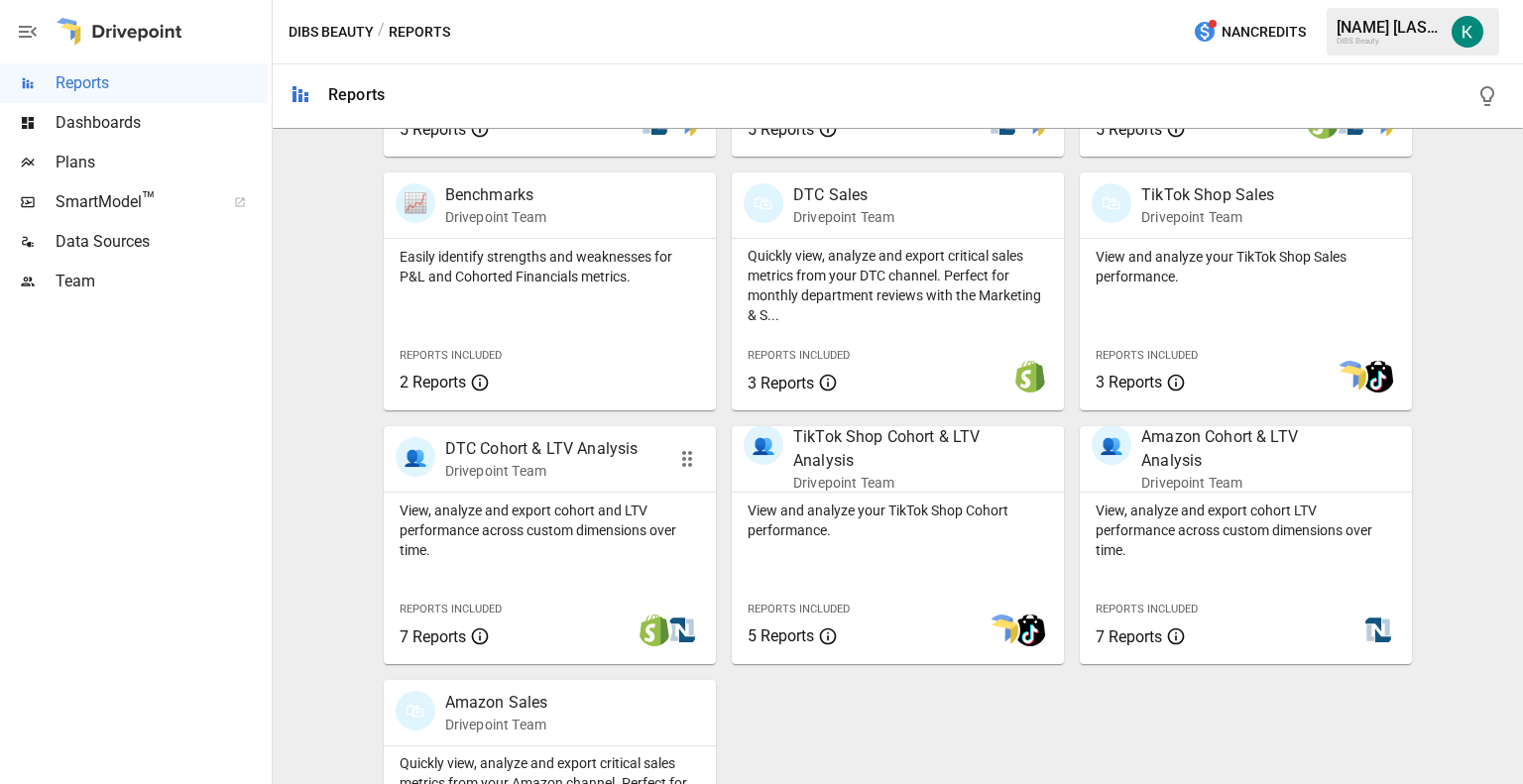 click on "View, analyze and export cohort and LTV performance across custom dimensions over time.  Reports Included 7 Reports" at bounding box center [549, 578] 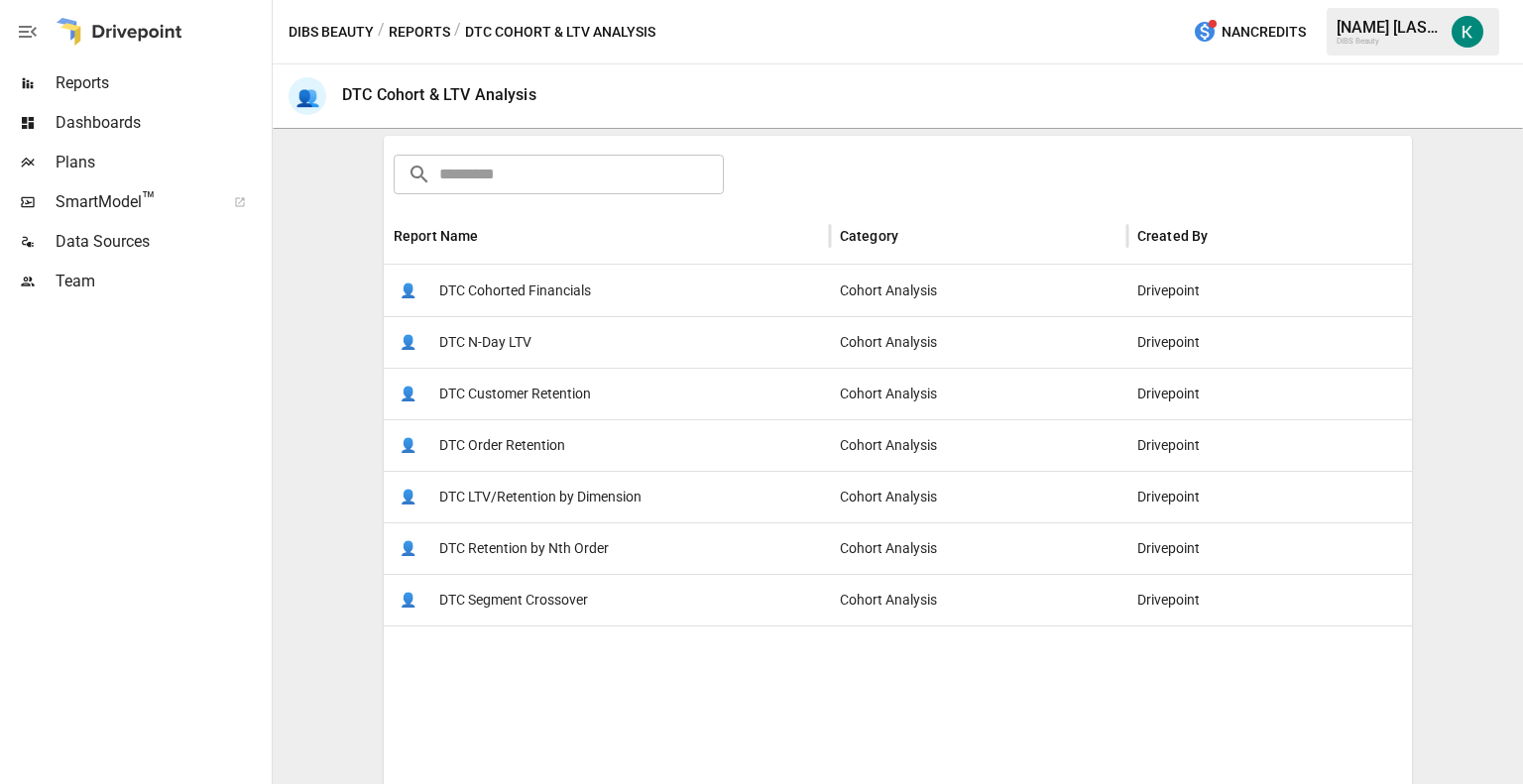 scroll, scrollTop: 296, scrollLeft: 0, axis: vertical 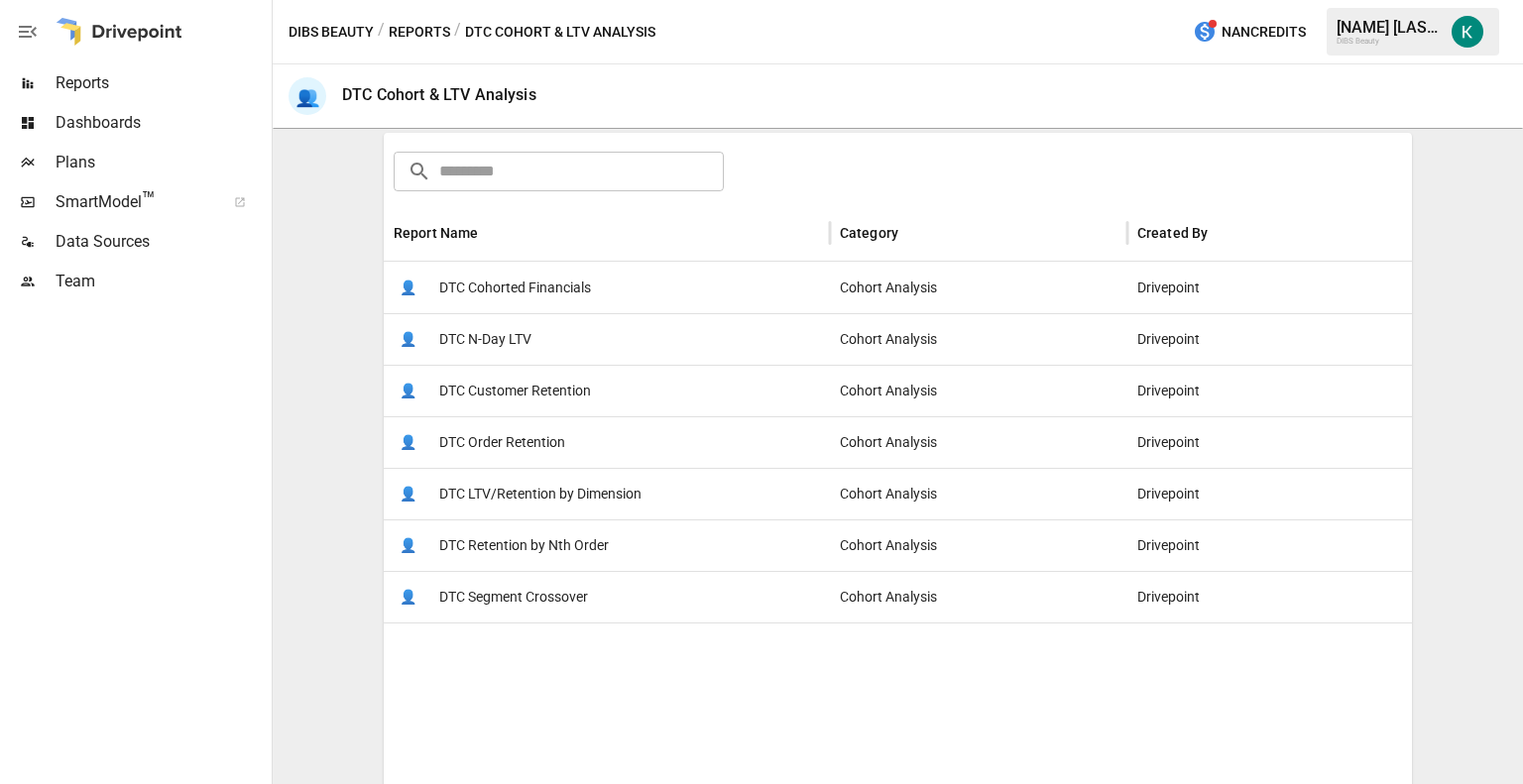 drag, startPoint x: 479, startPoint y: 338, endPoint x: 384, endPoint y: 360, distance: 97.5141 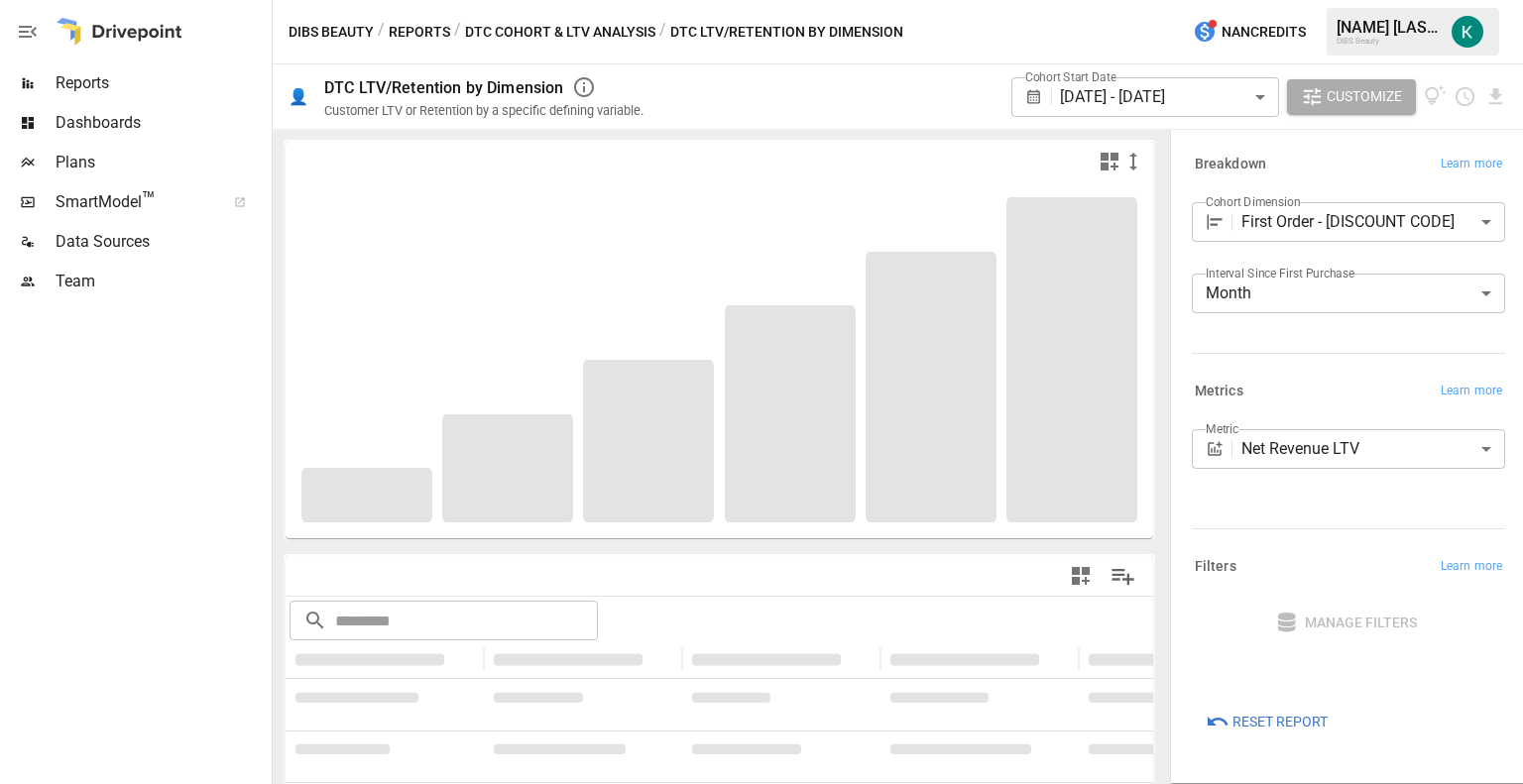 click on "**********" at bounding box center [762, 0] 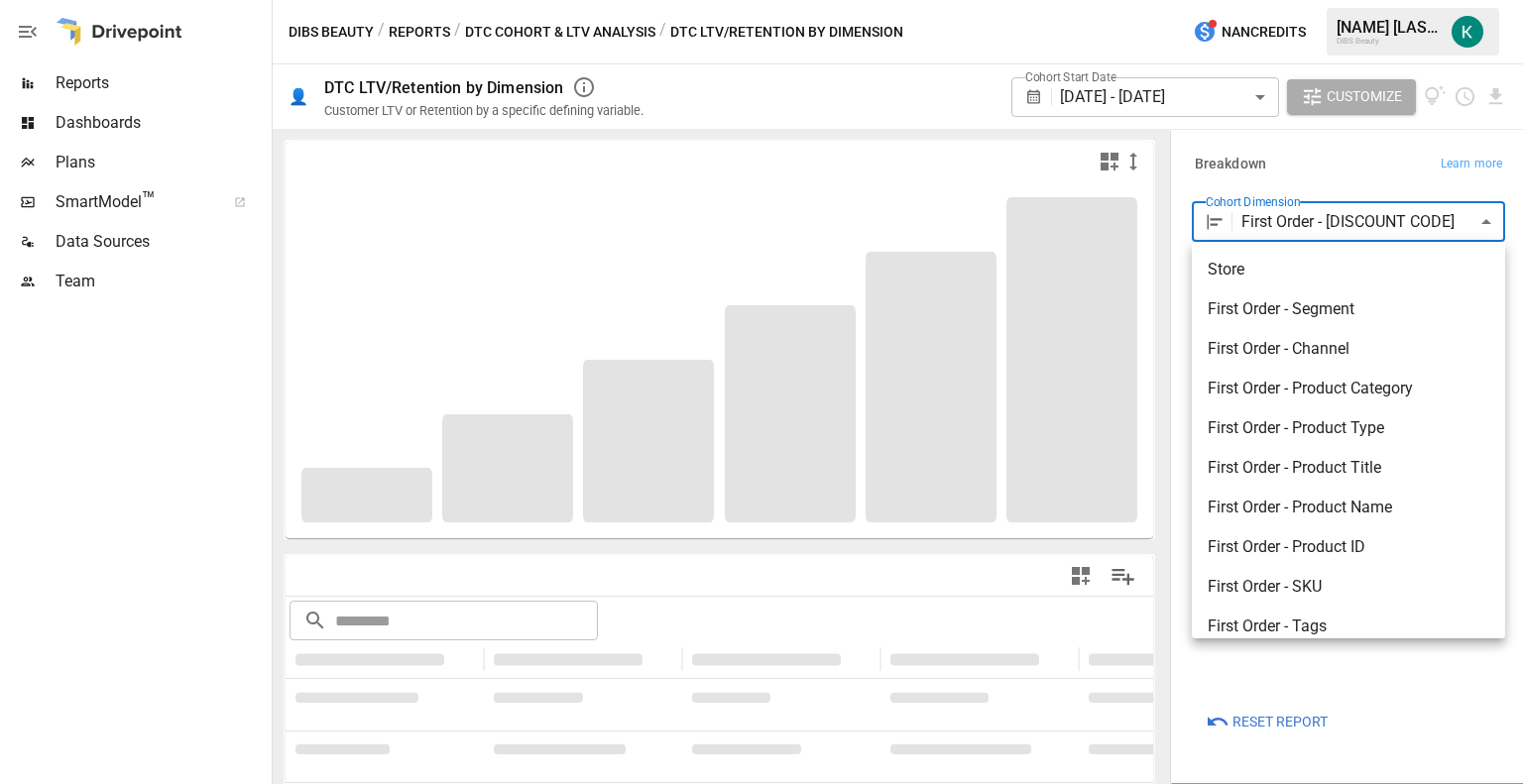 scroll, scrollTop: 226, scrollLeft: 0, axis: vertical 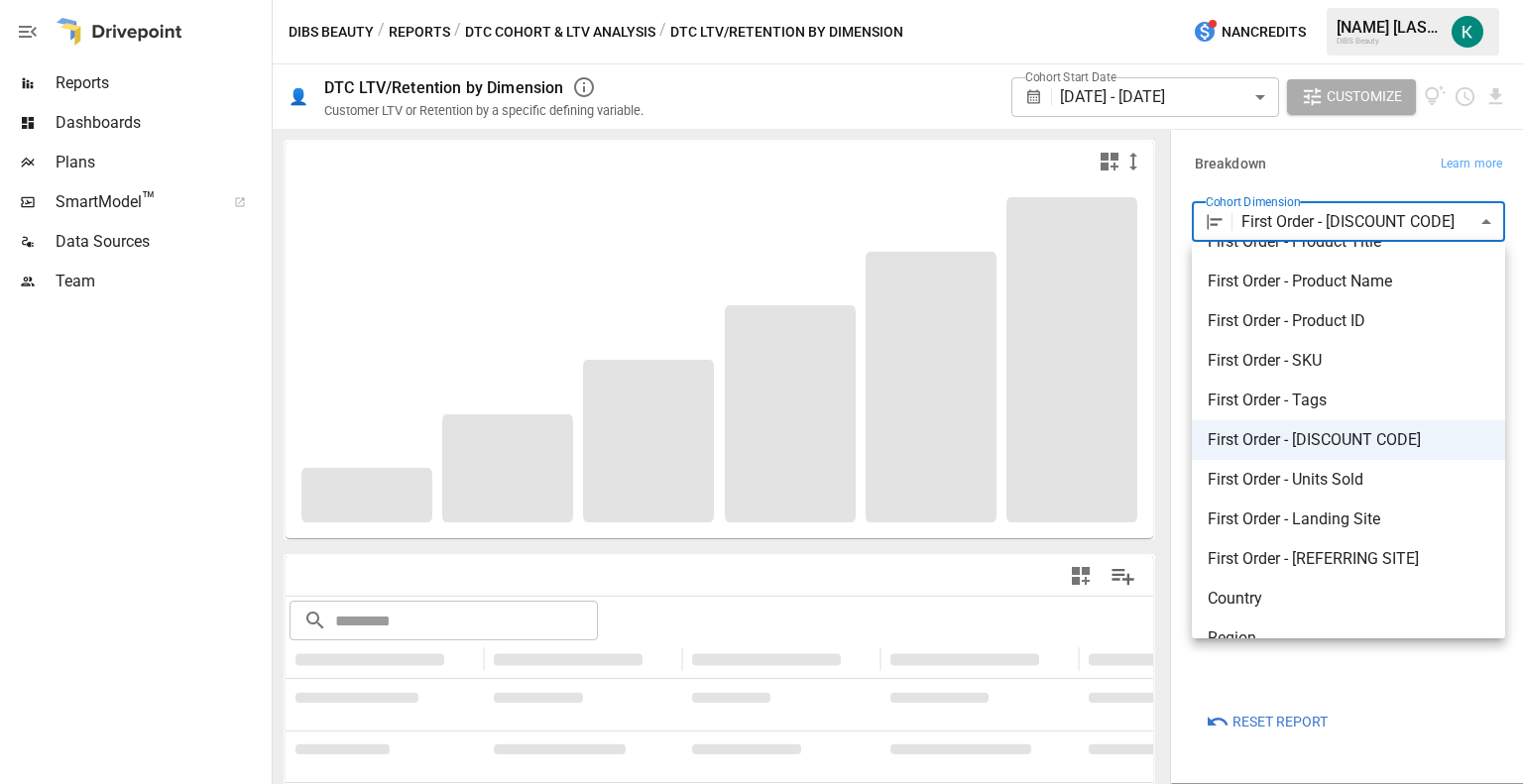 click at bounding box center [762, 392] 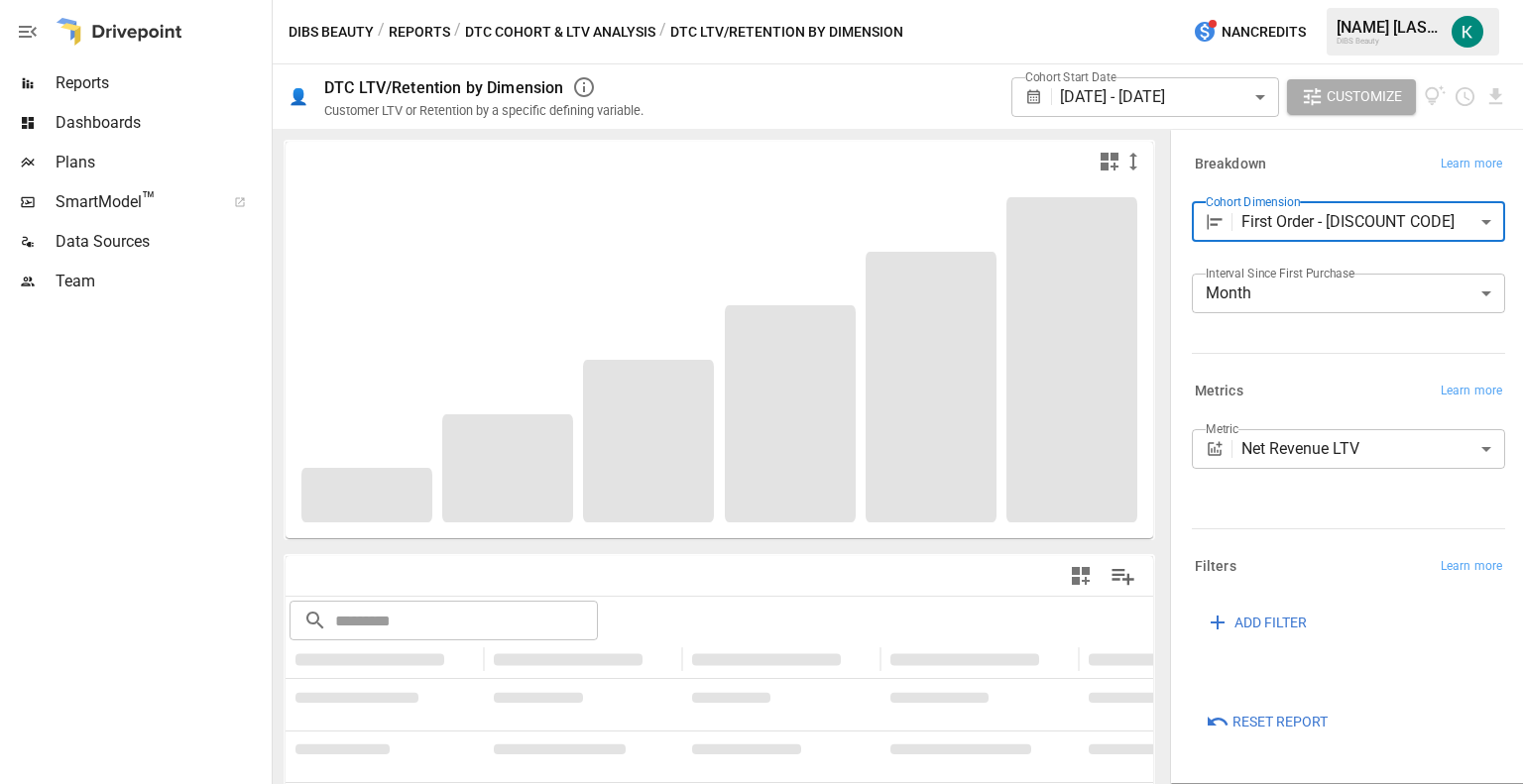 click on "Breakdown Learn more" at bounding box center [1348, 165] 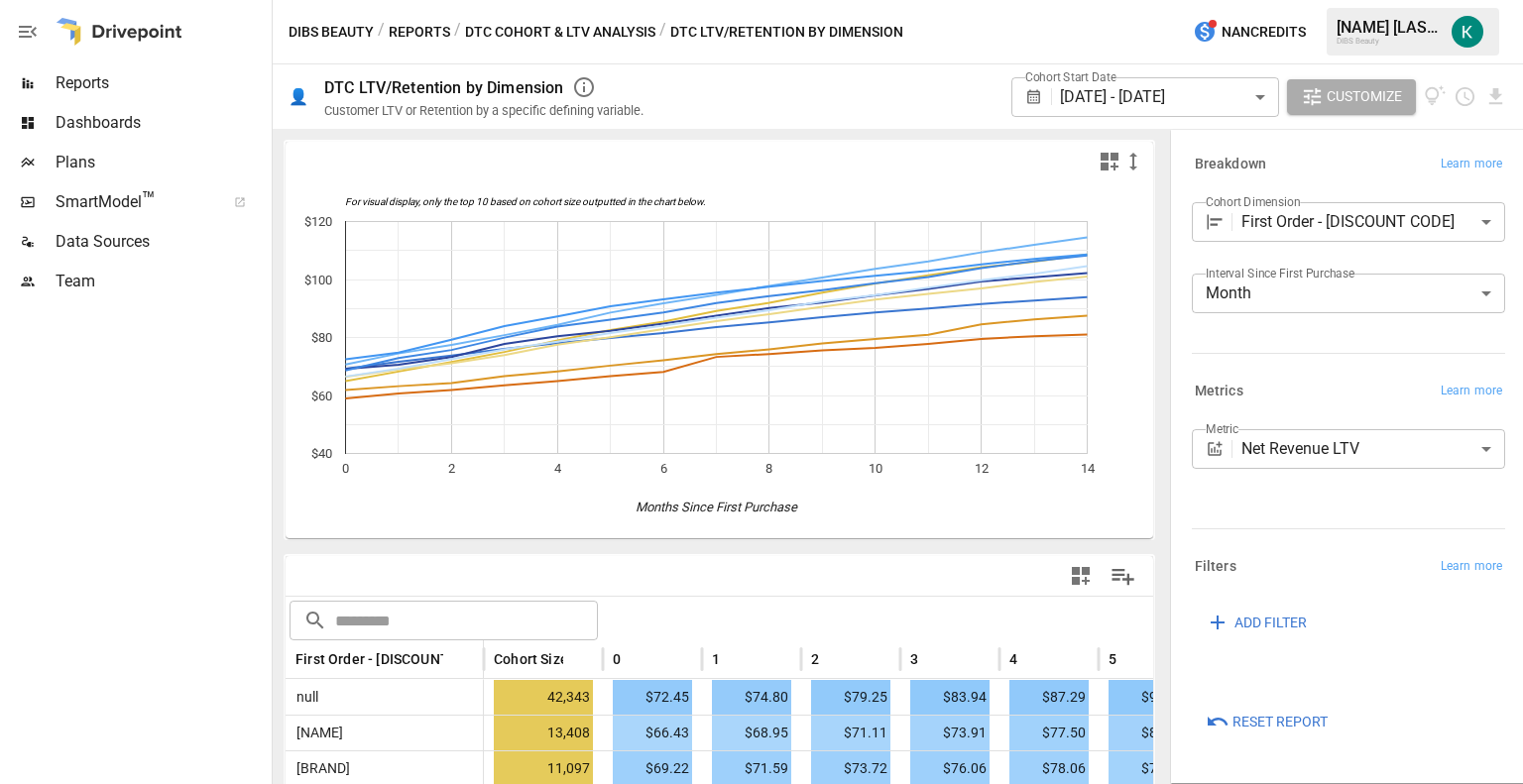 click on "[DATE] - [DATE] ******" at bounding box center (1145, 96) 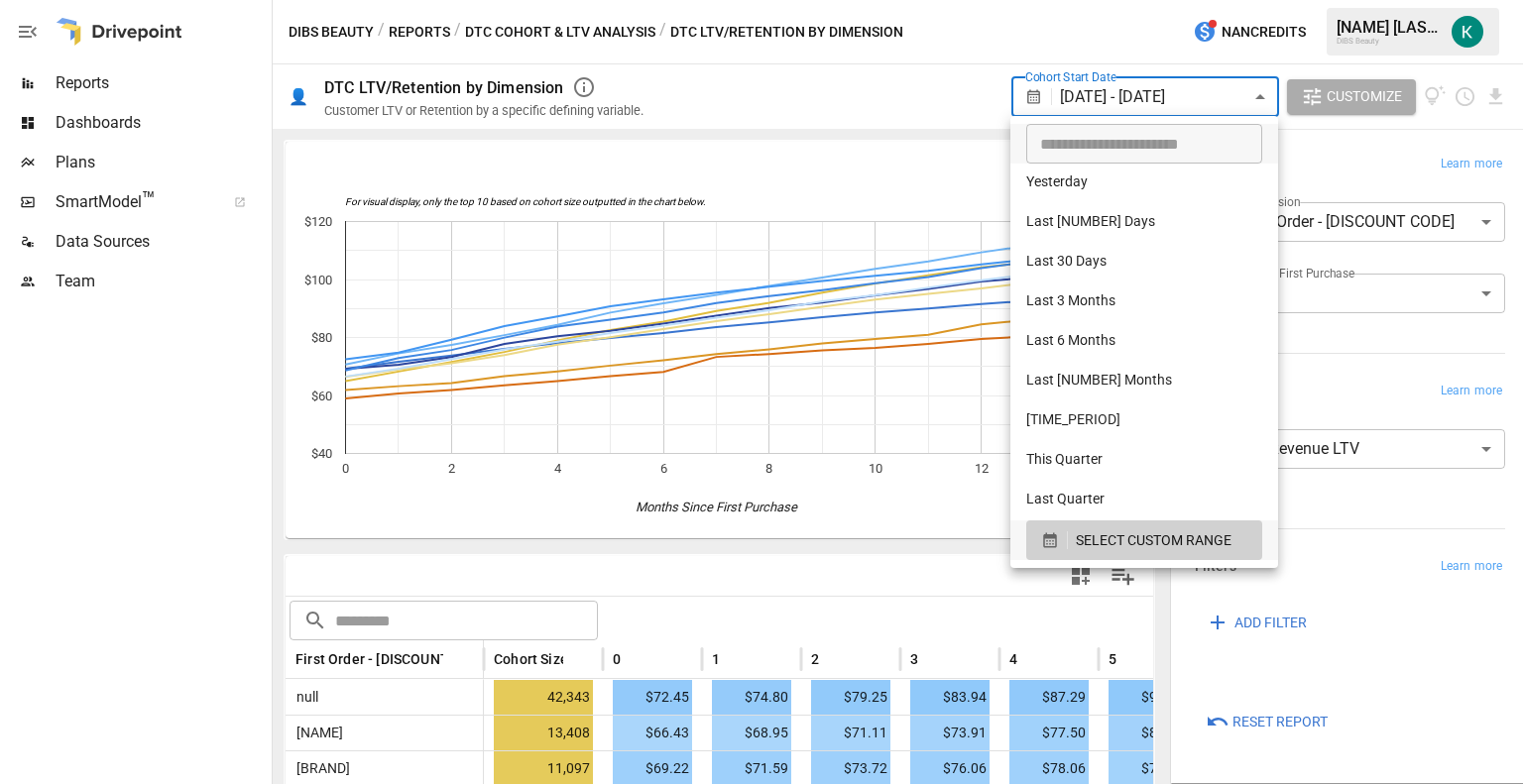 click at bounding box center (1137, 144) 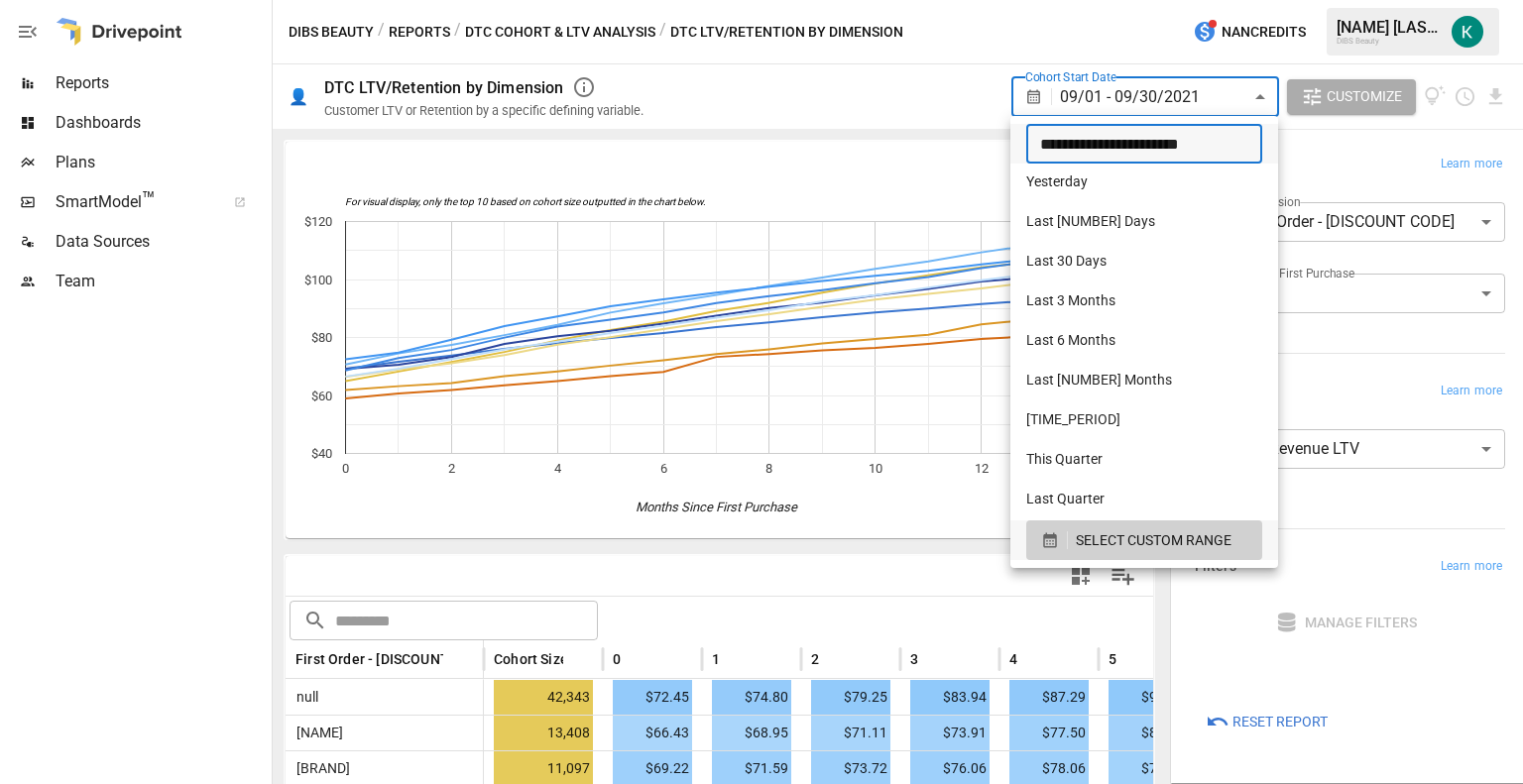 type on "**********" 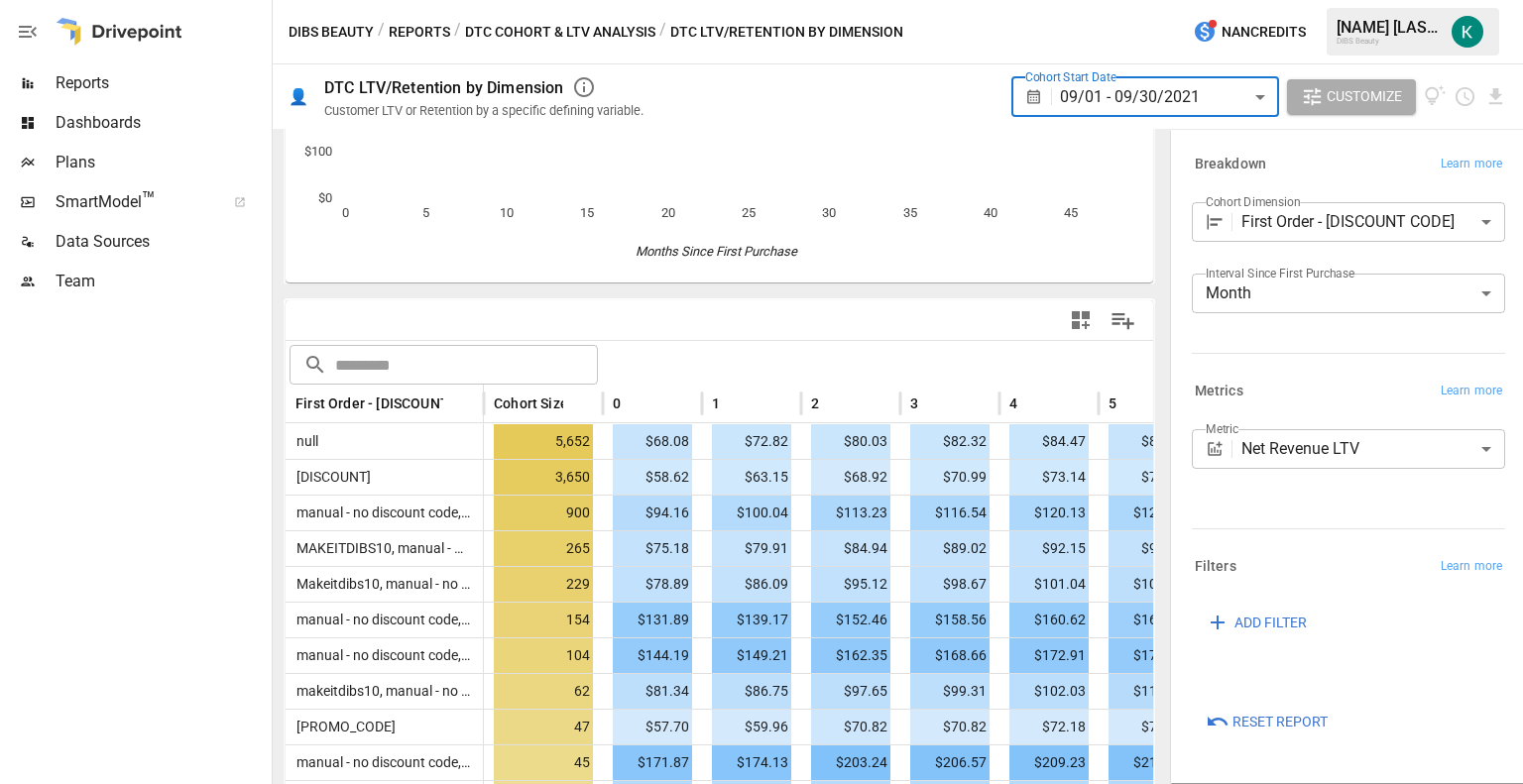 scroll, scrollTop: 0, scrollLeft: 0, axis: both 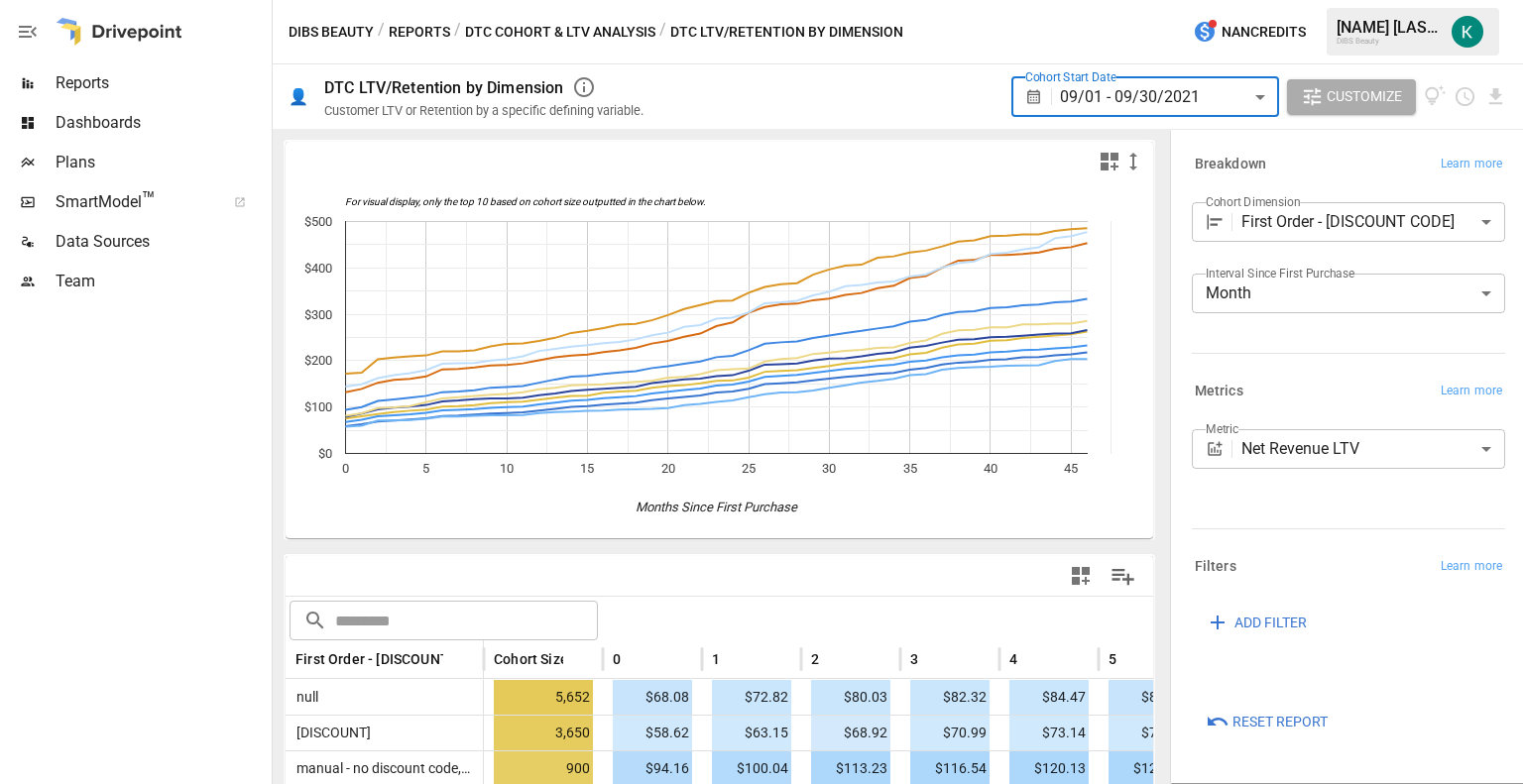 click on "DTC Cohort & LTV Analysis" at bounding box center [560, 32] 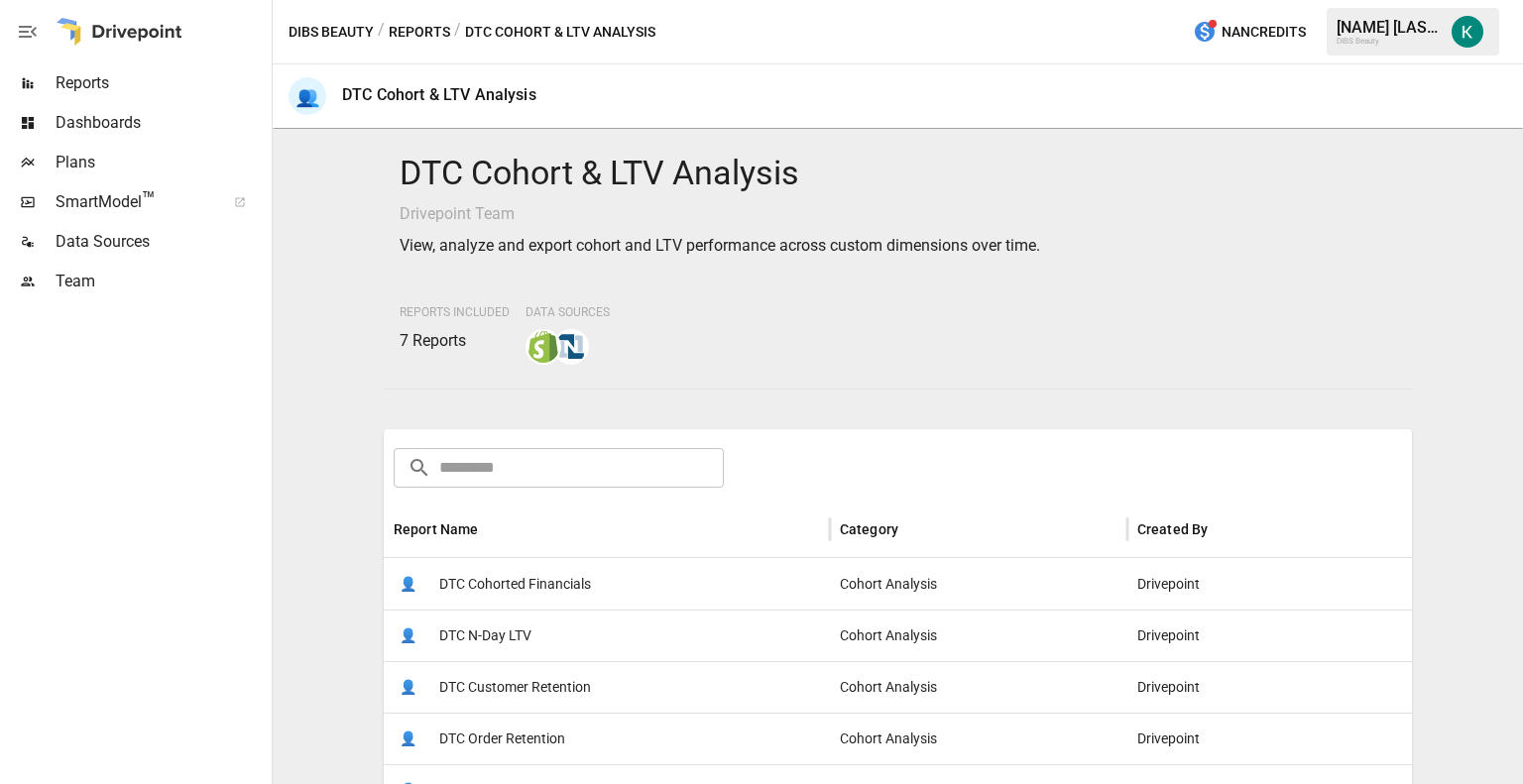 click on "Reports" at bounding box center [419, 32] 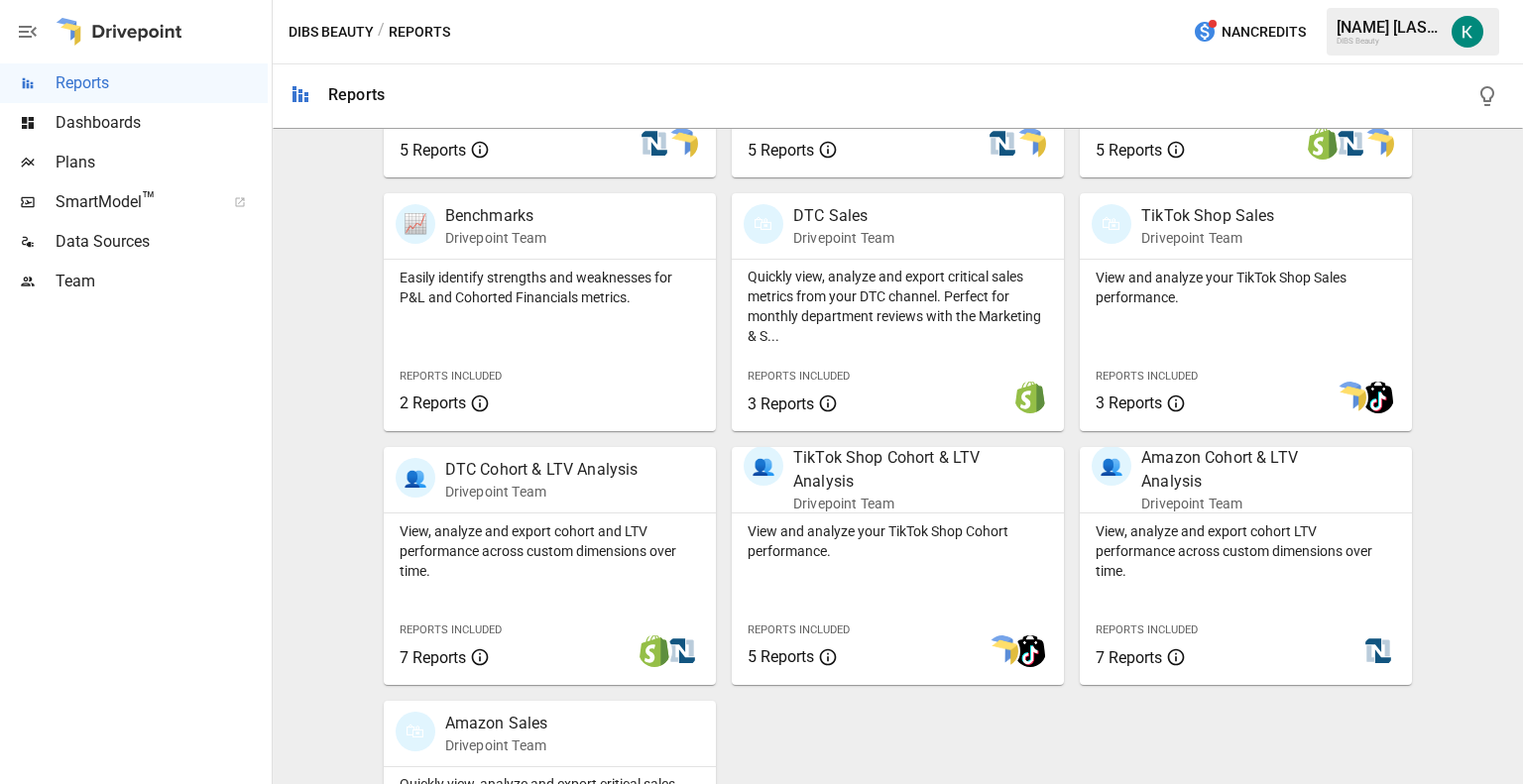 scroll, scrollTop: 751, scrollLeft: 0, axis: vertical 